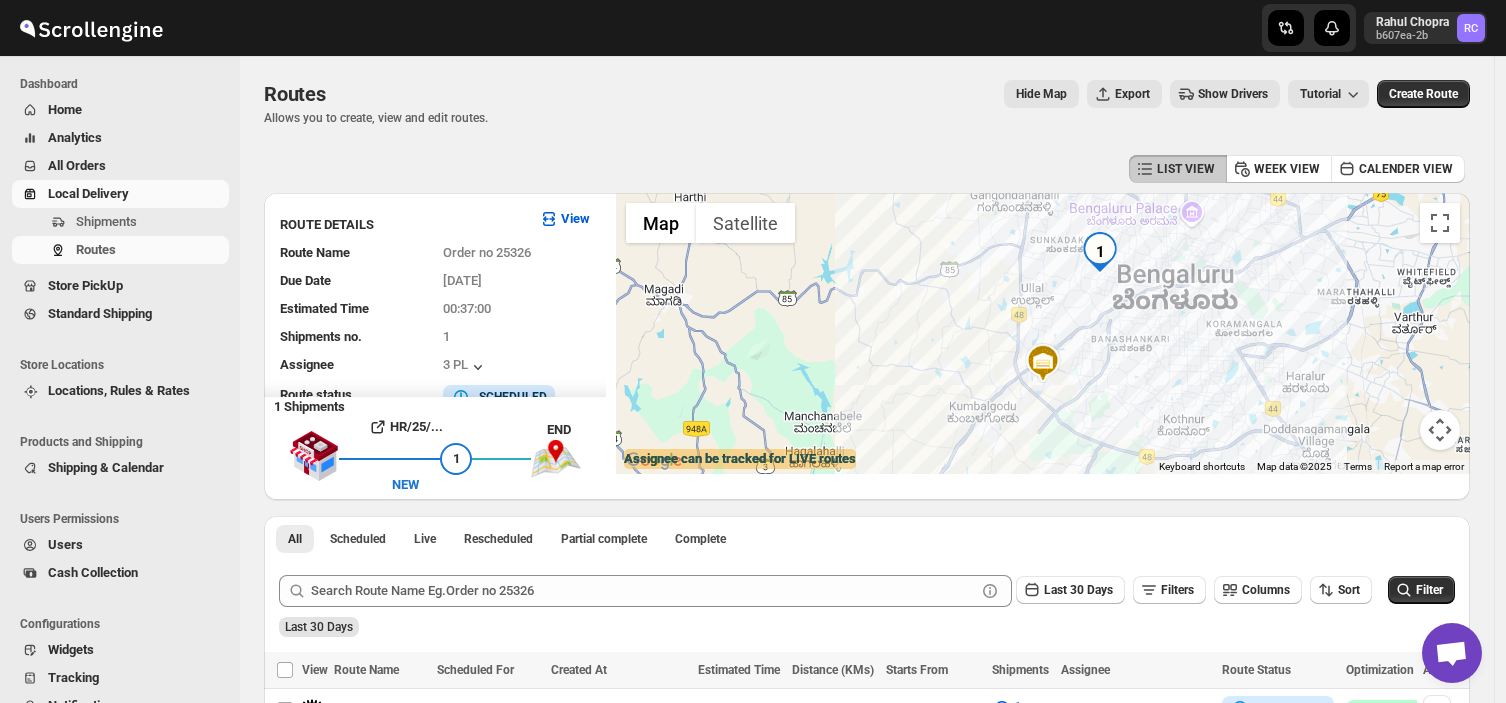 click on "Shipments" at bounding box center (106, 221) 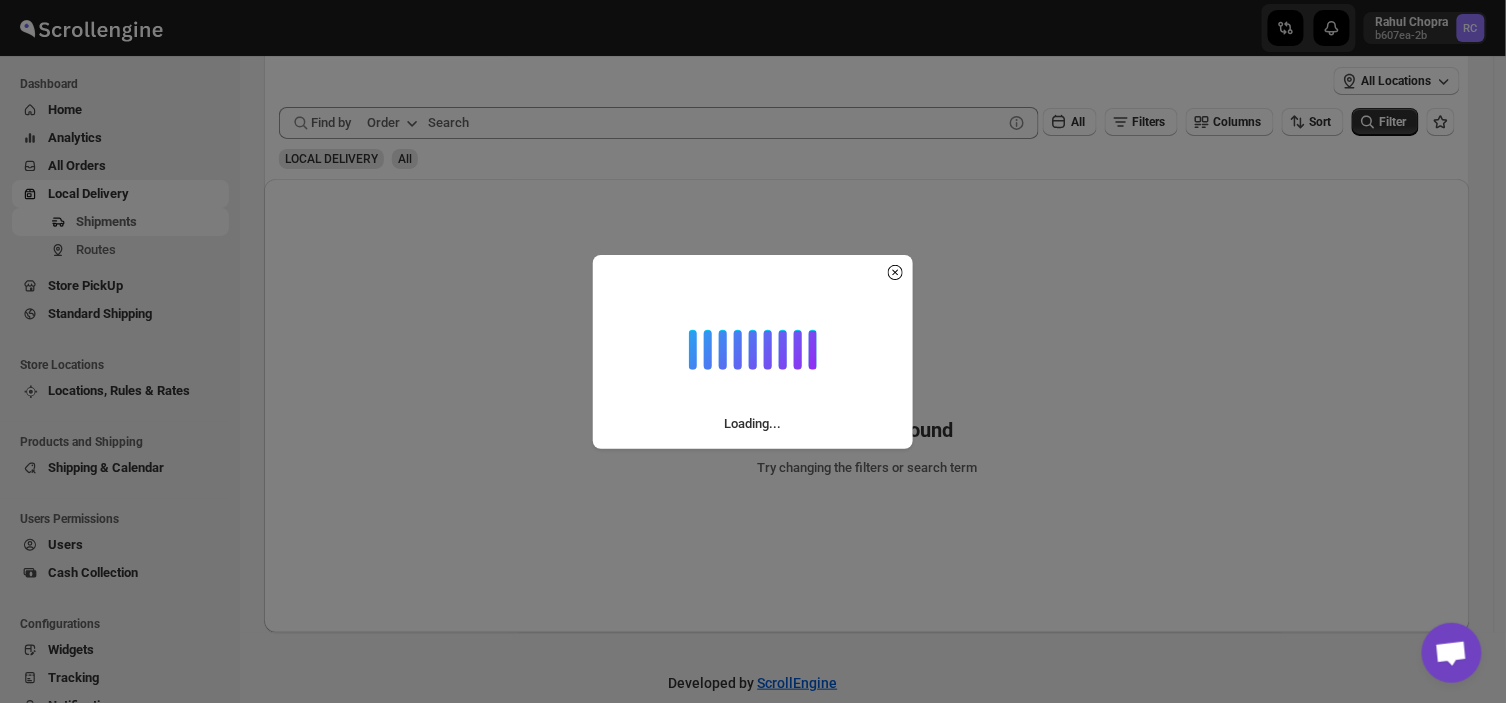 scroll, scrollTop: 0, scrollLeft: 0, axis: both 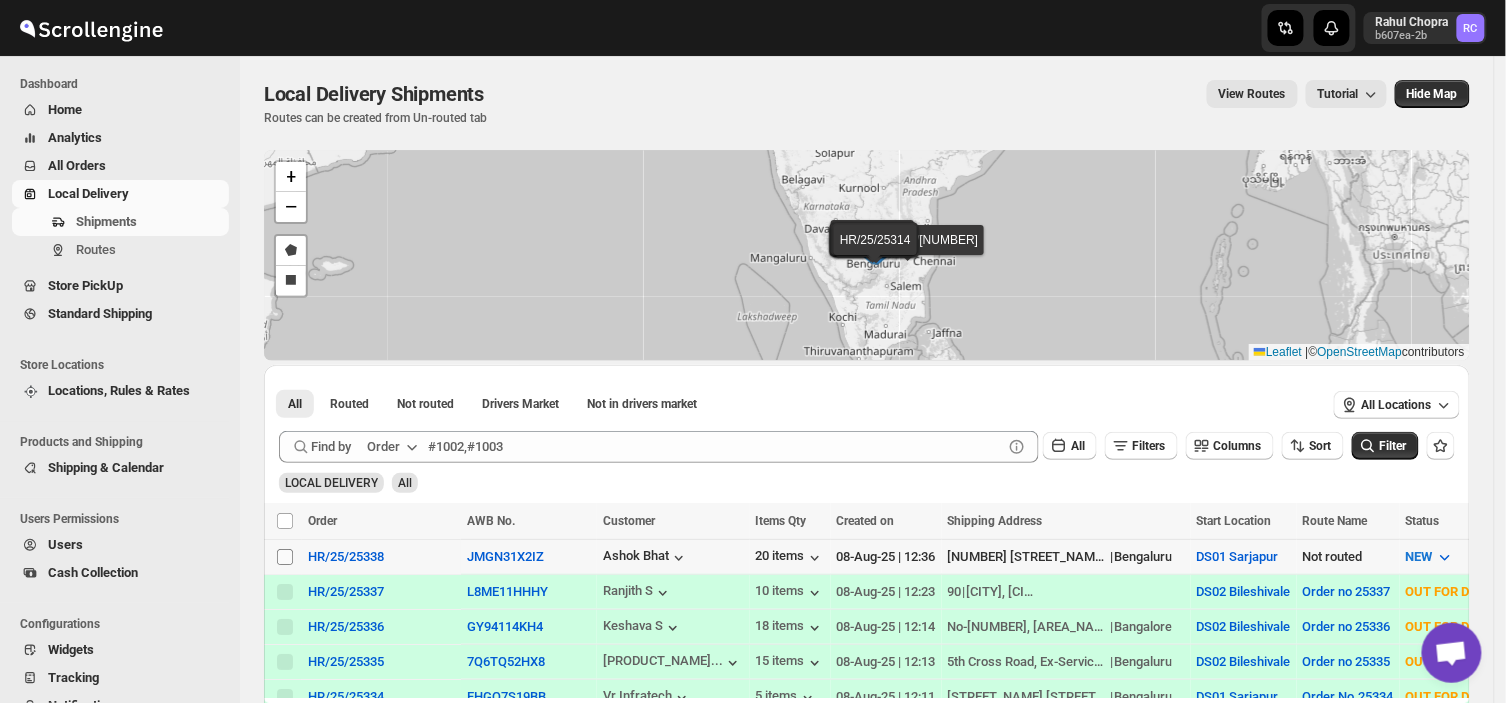 click on "Select shipment" at bounding box center [285, 557] 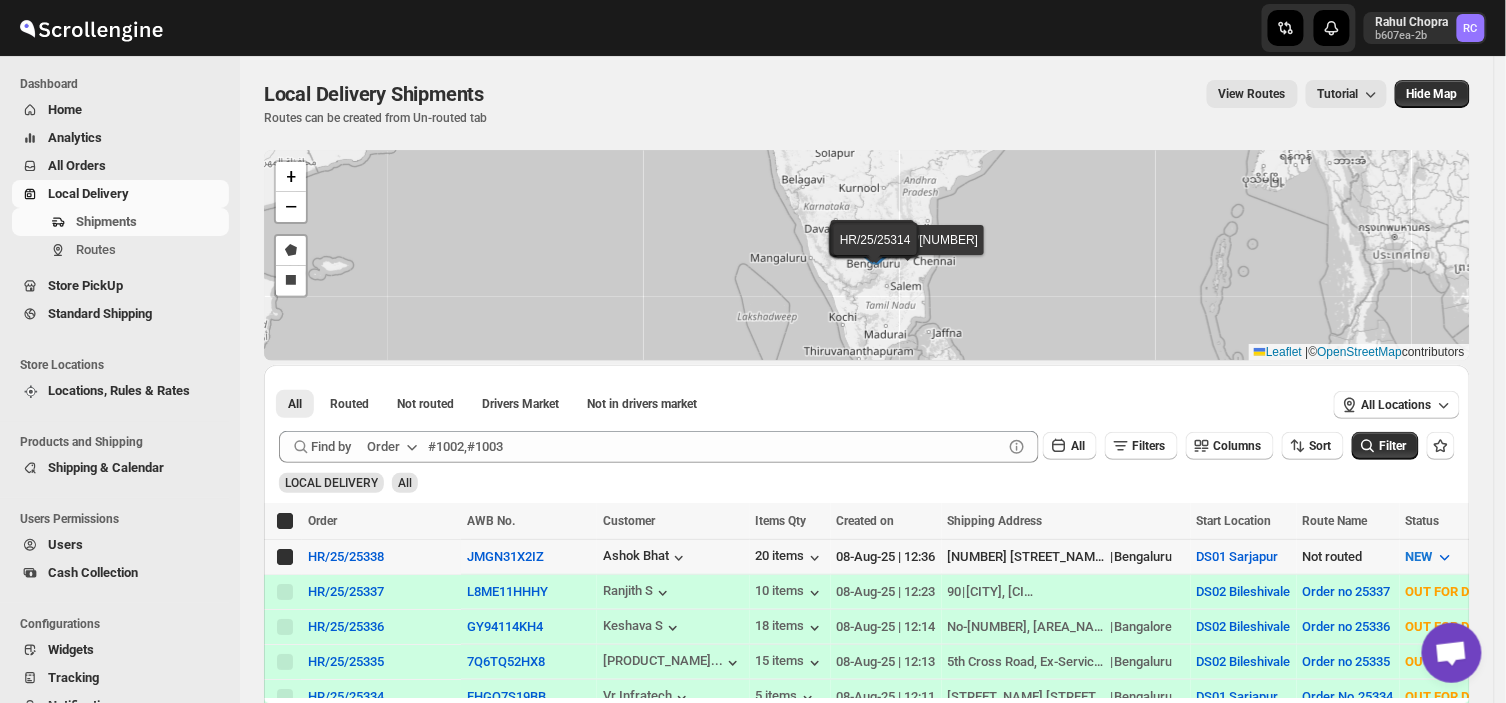 checkbox on "true" 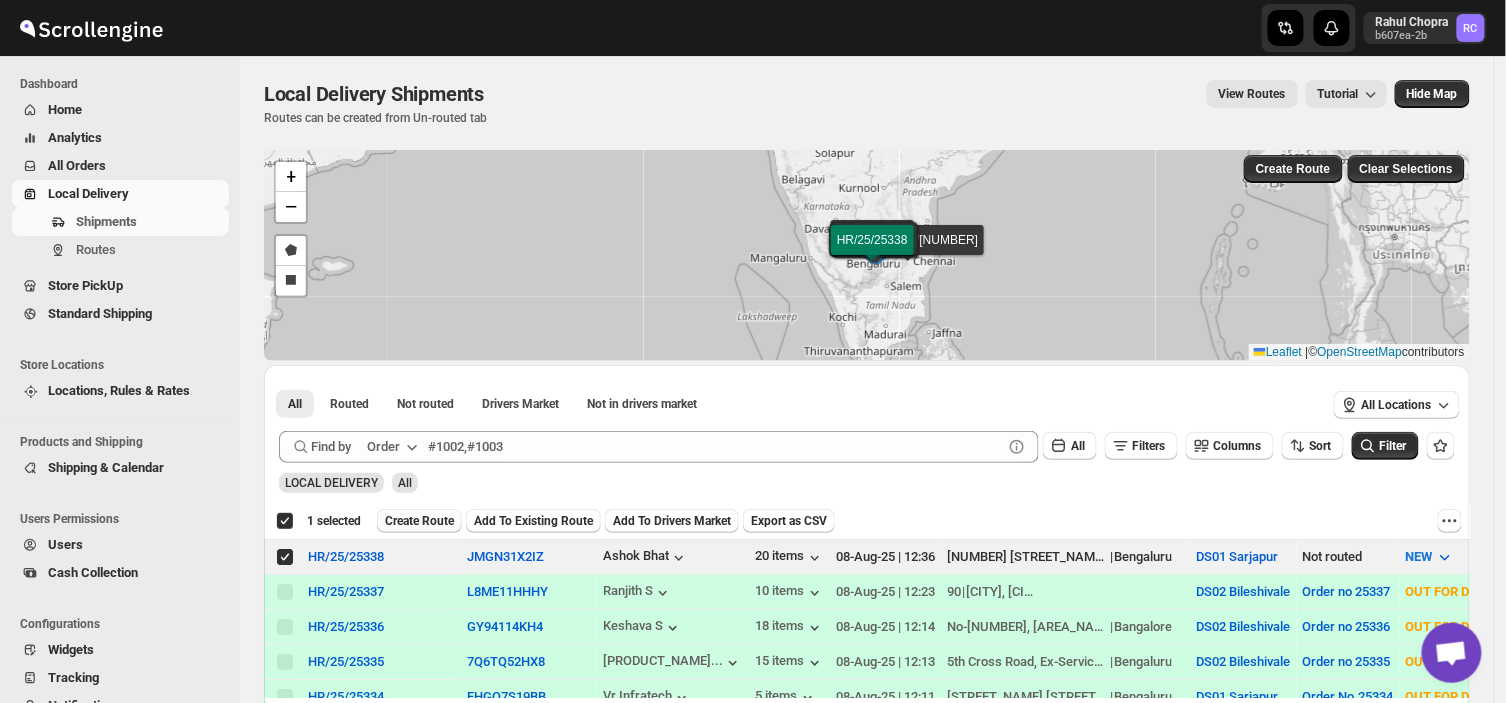 click on "Create Route" at bounding box center [419, 521] 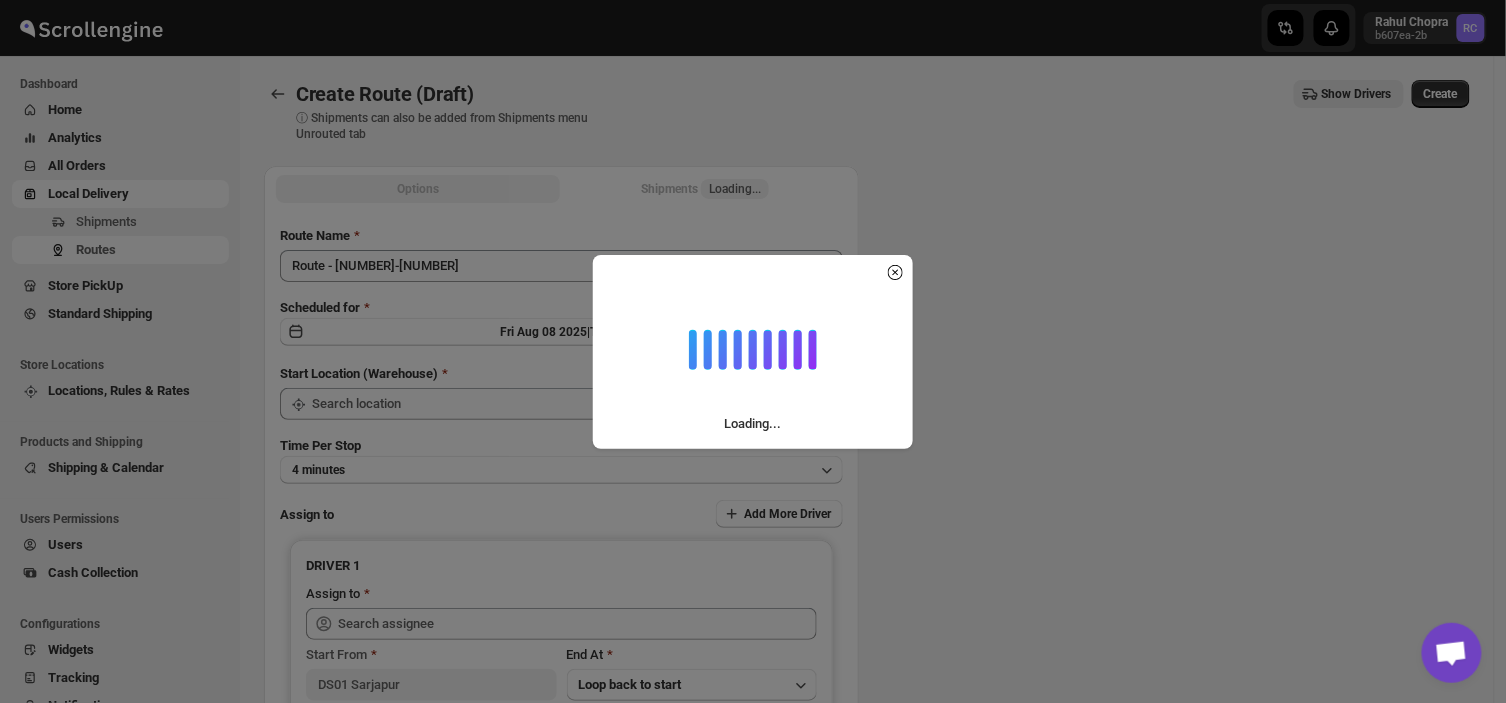 type on "DS01 Sarjapur" 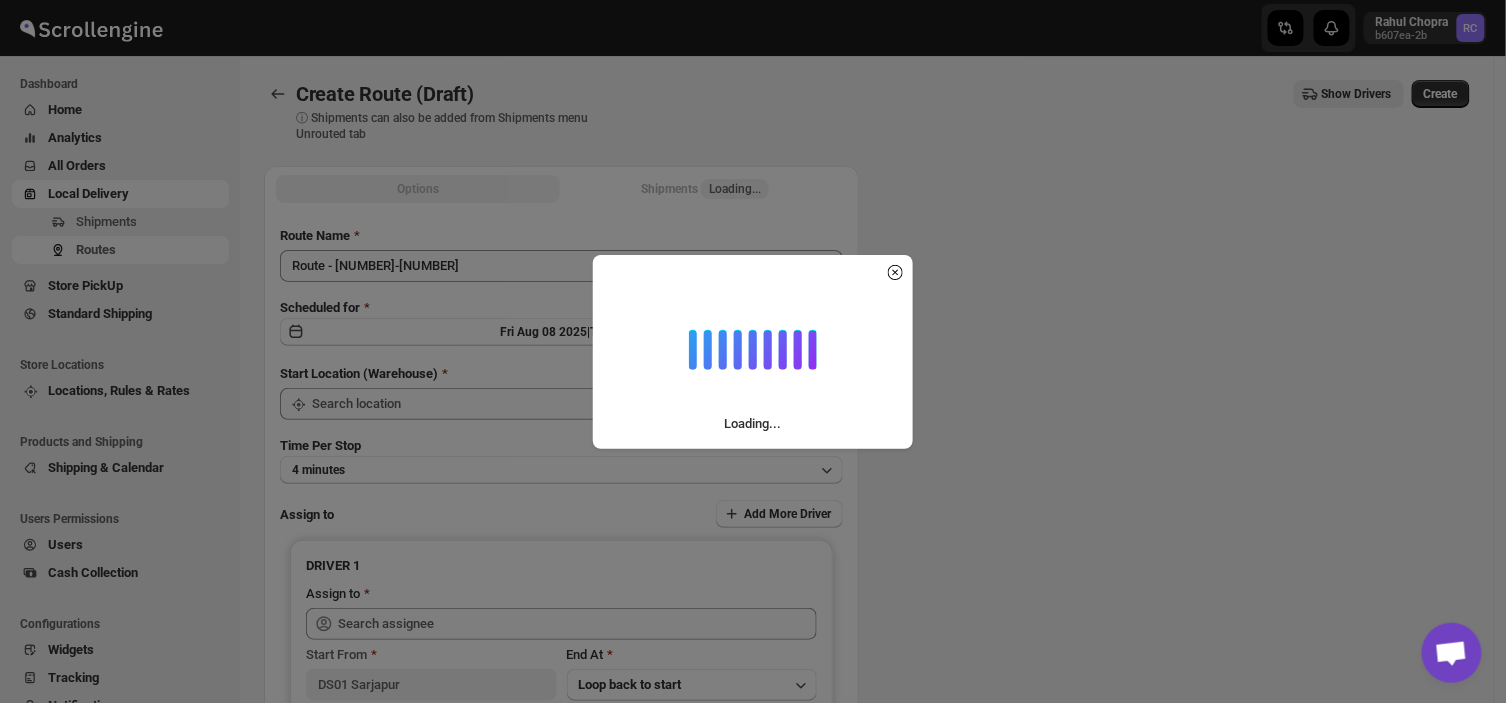 type on "DS01 Sarjapur" 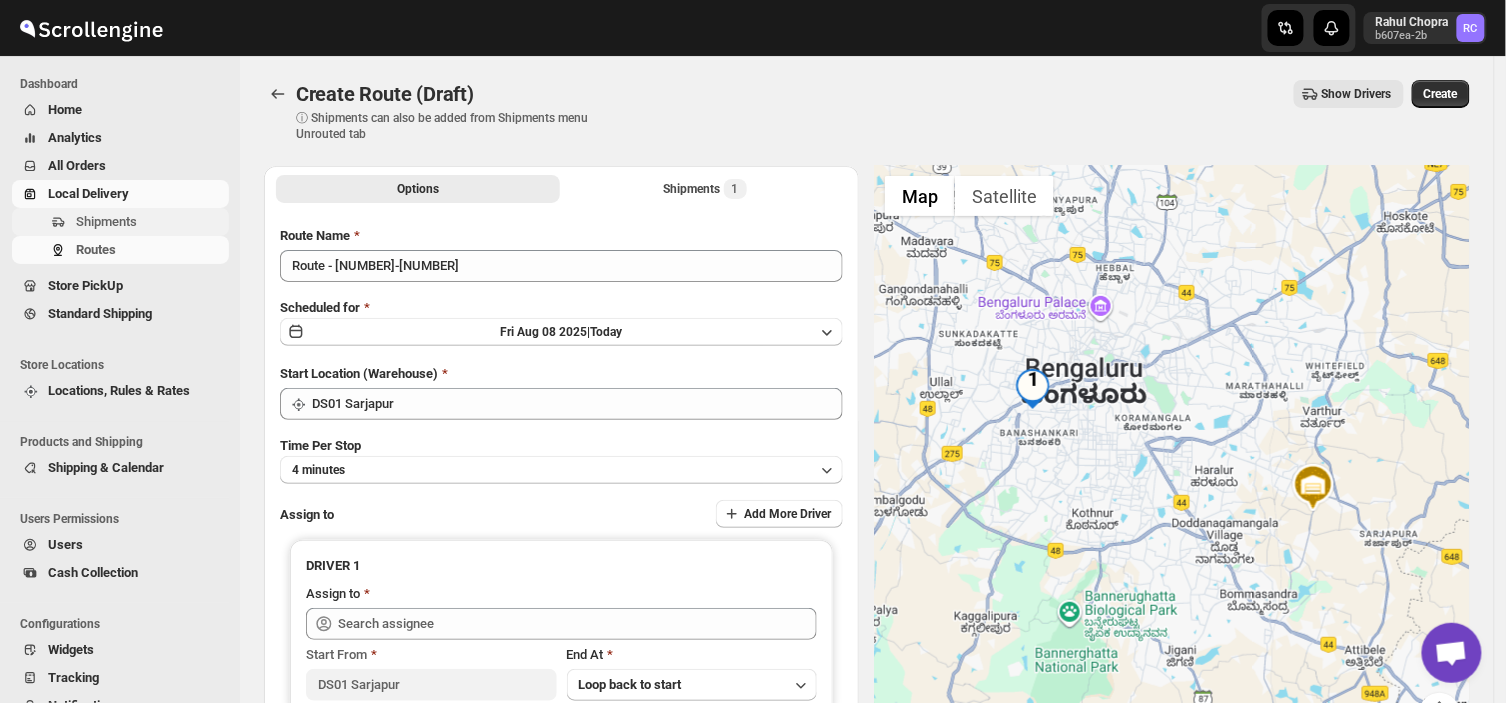 click on "Shipments" at bounding box center [150, 222] 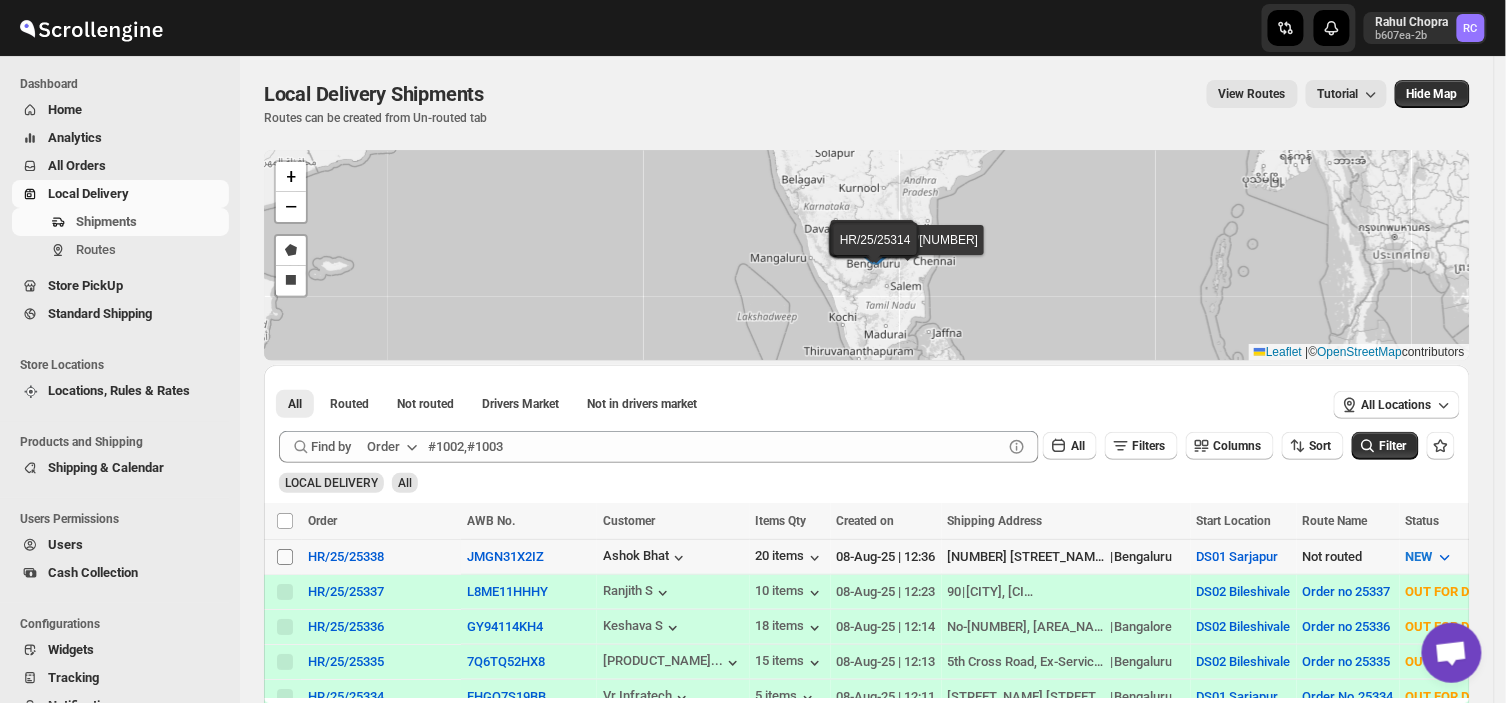 click on "Select shipment" at bounding box center [285, 557] 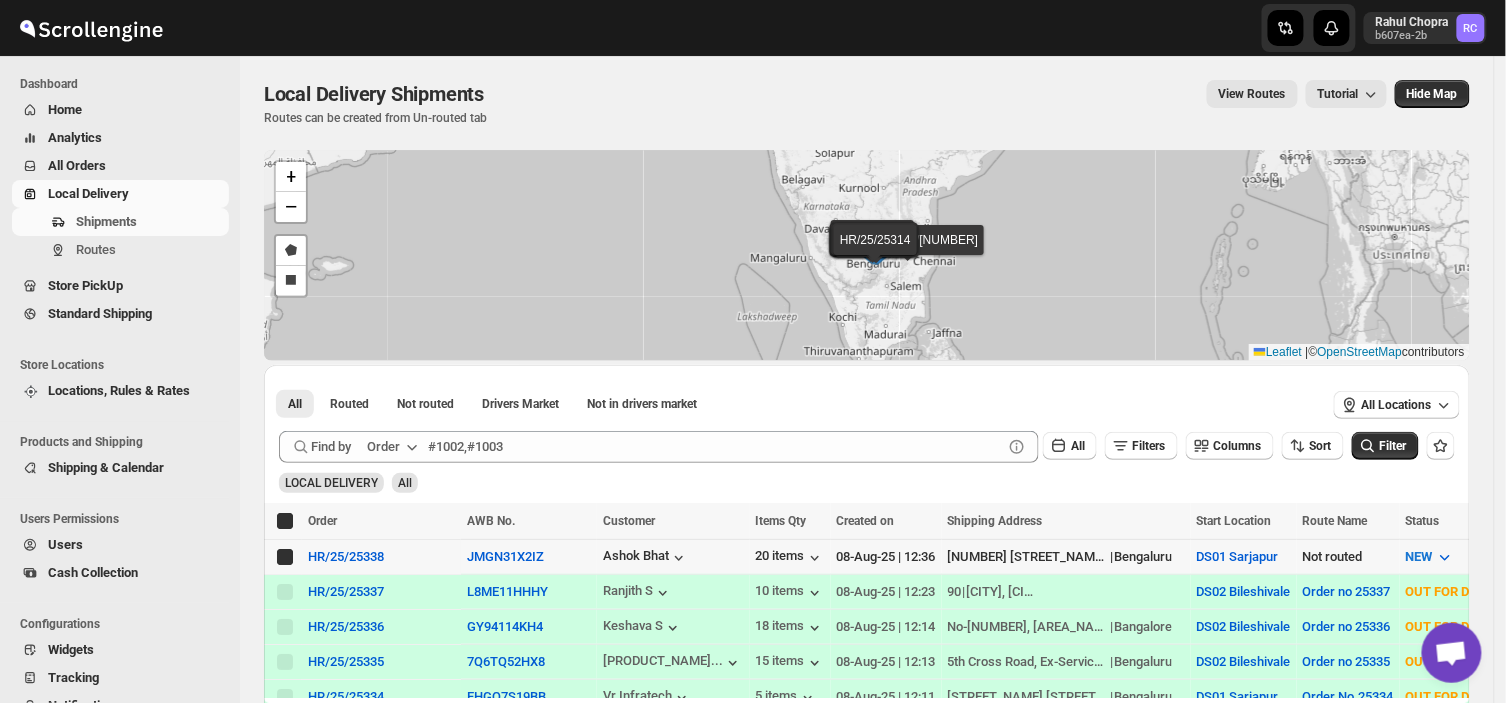 checkbox on "true" 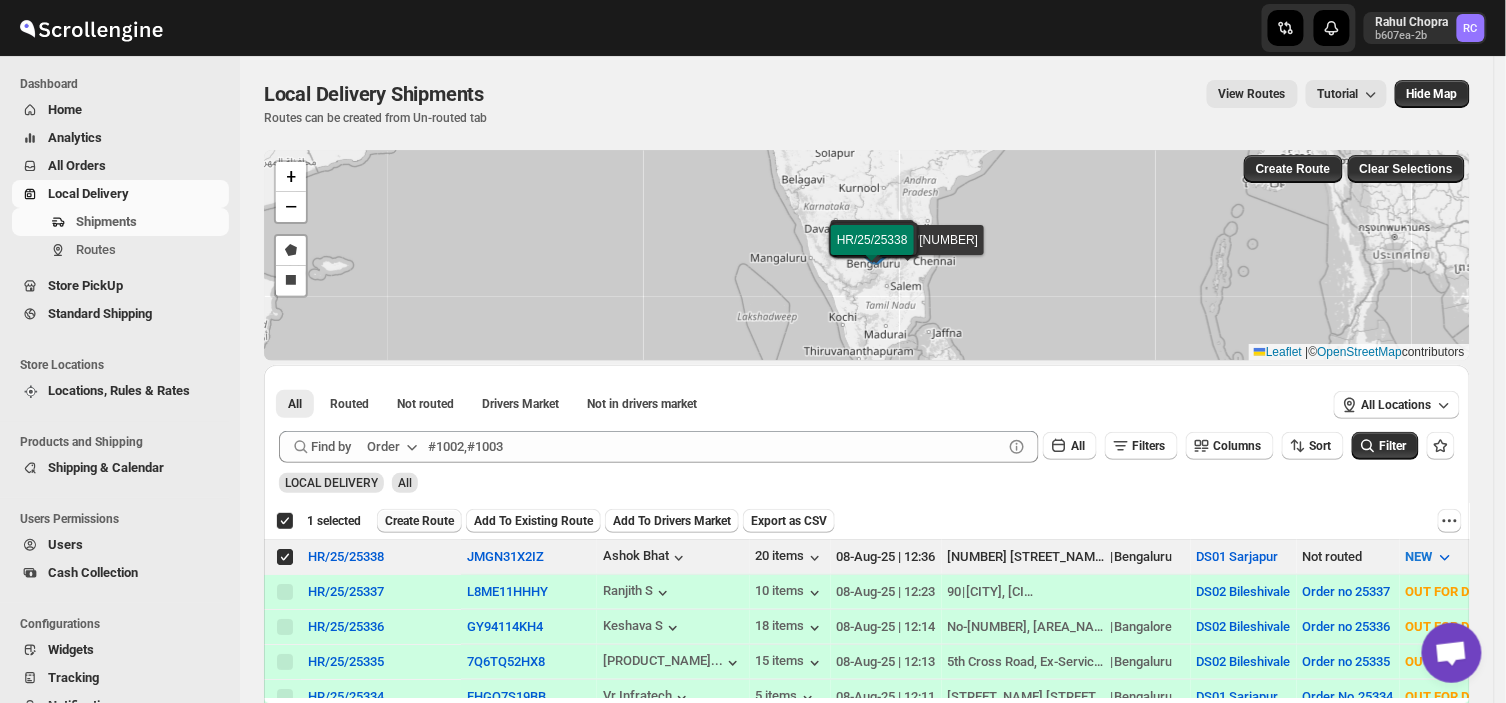 click on "Create Route" at bounding box center (419, 521) 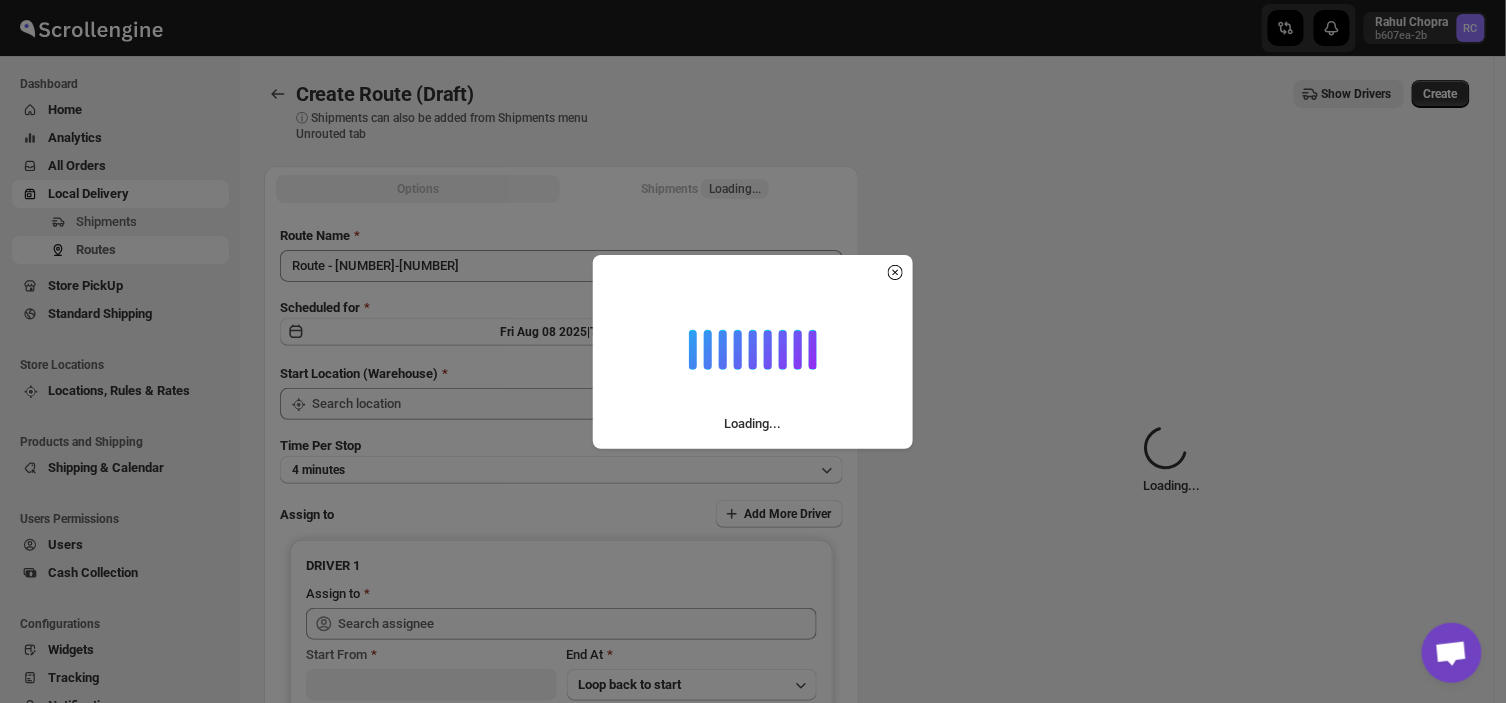 type on "DS01 Sarjapur" 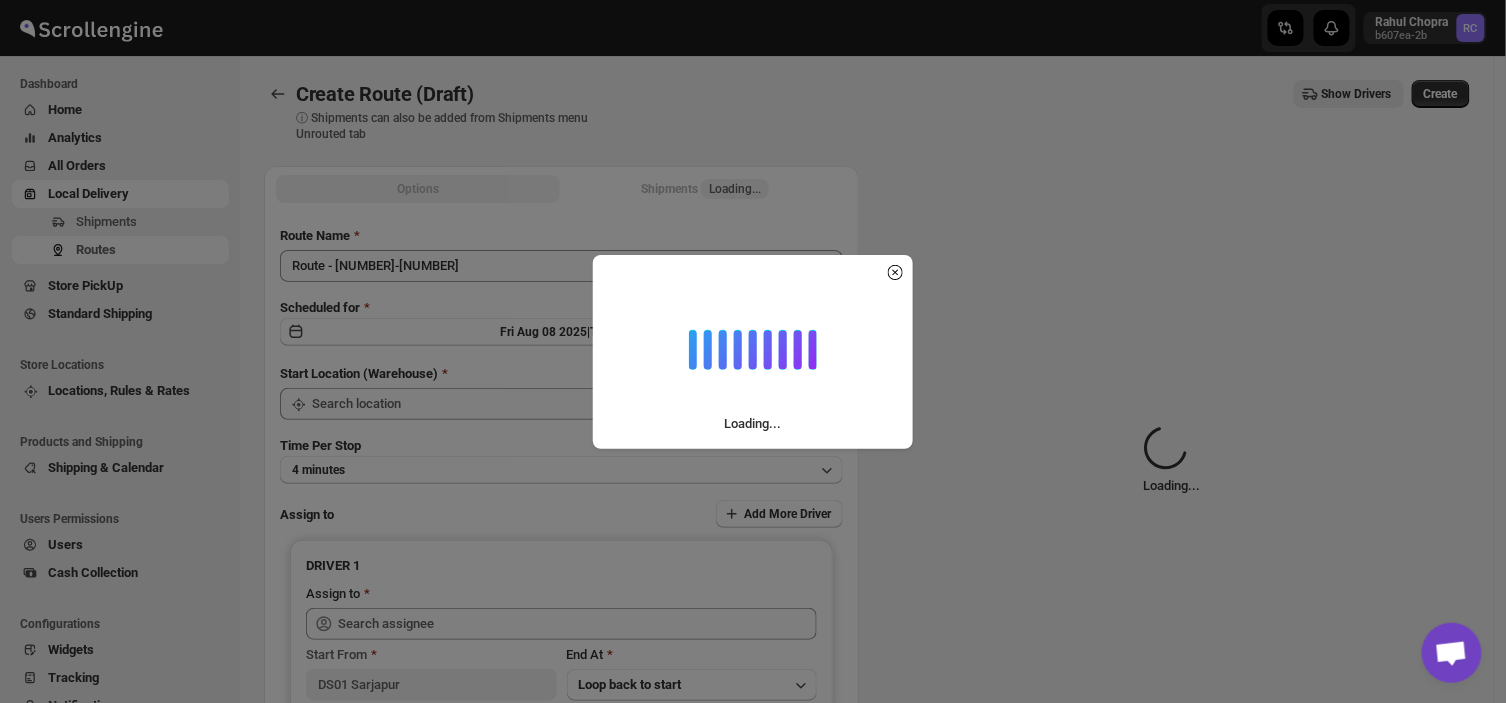 type on "DS01 Sarjapur" 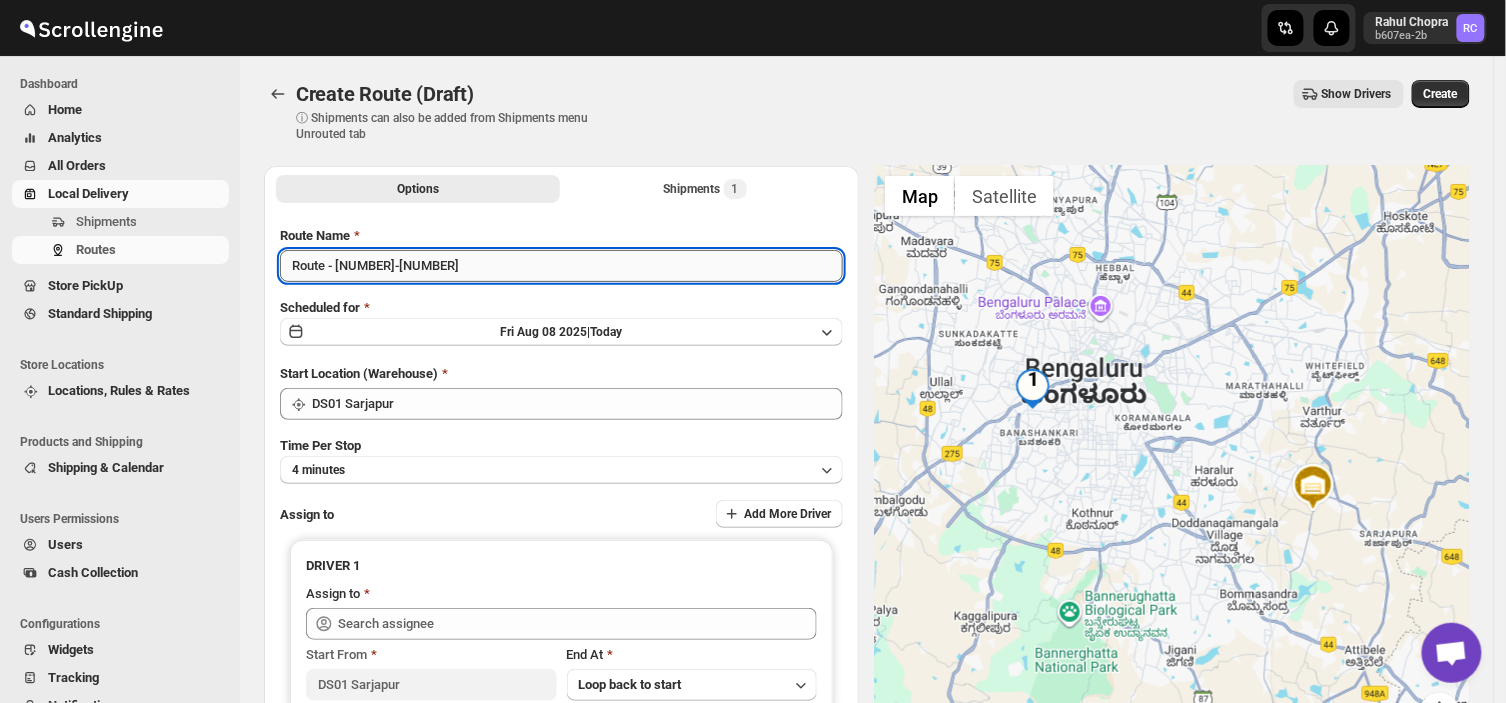 click on "Route - [NUMBER]-[NUMBER]" at bounding box center (561, 266) 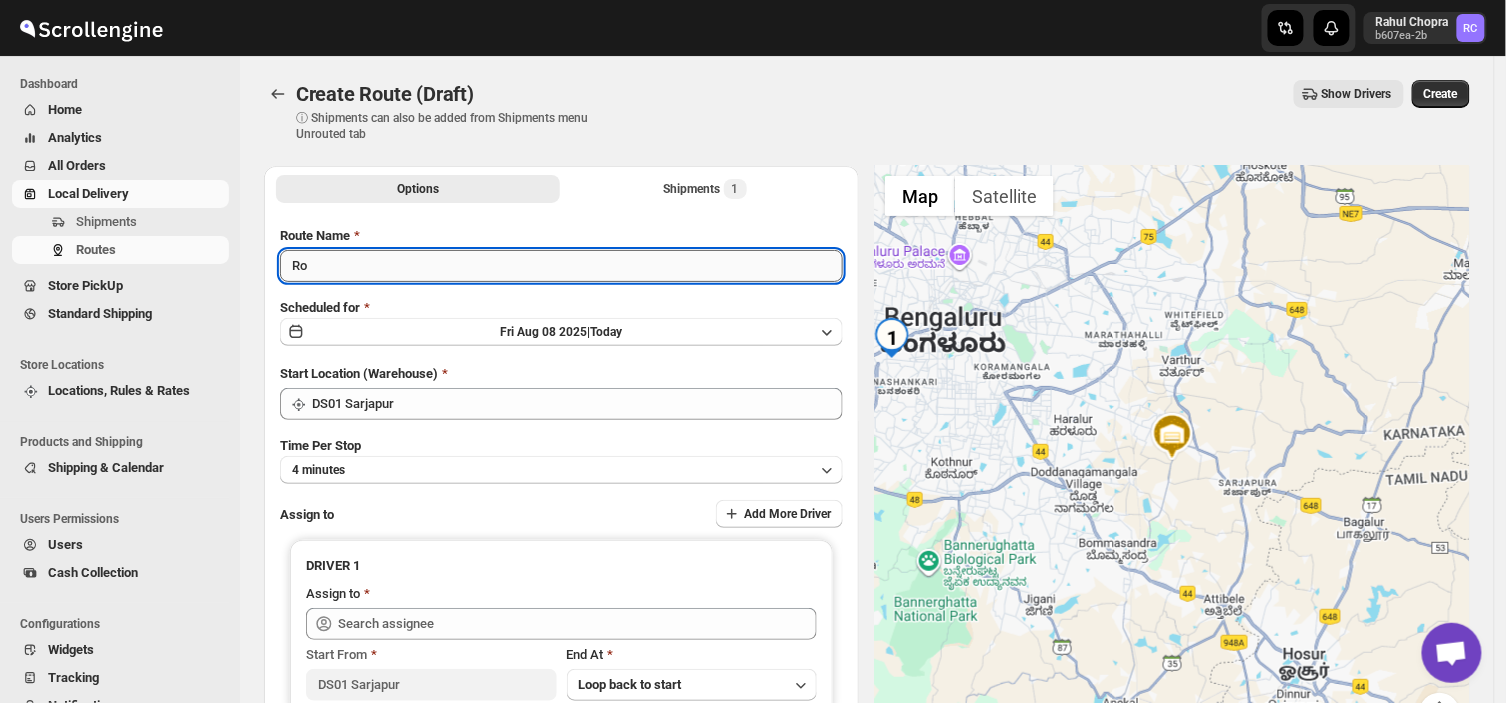 type on "R" 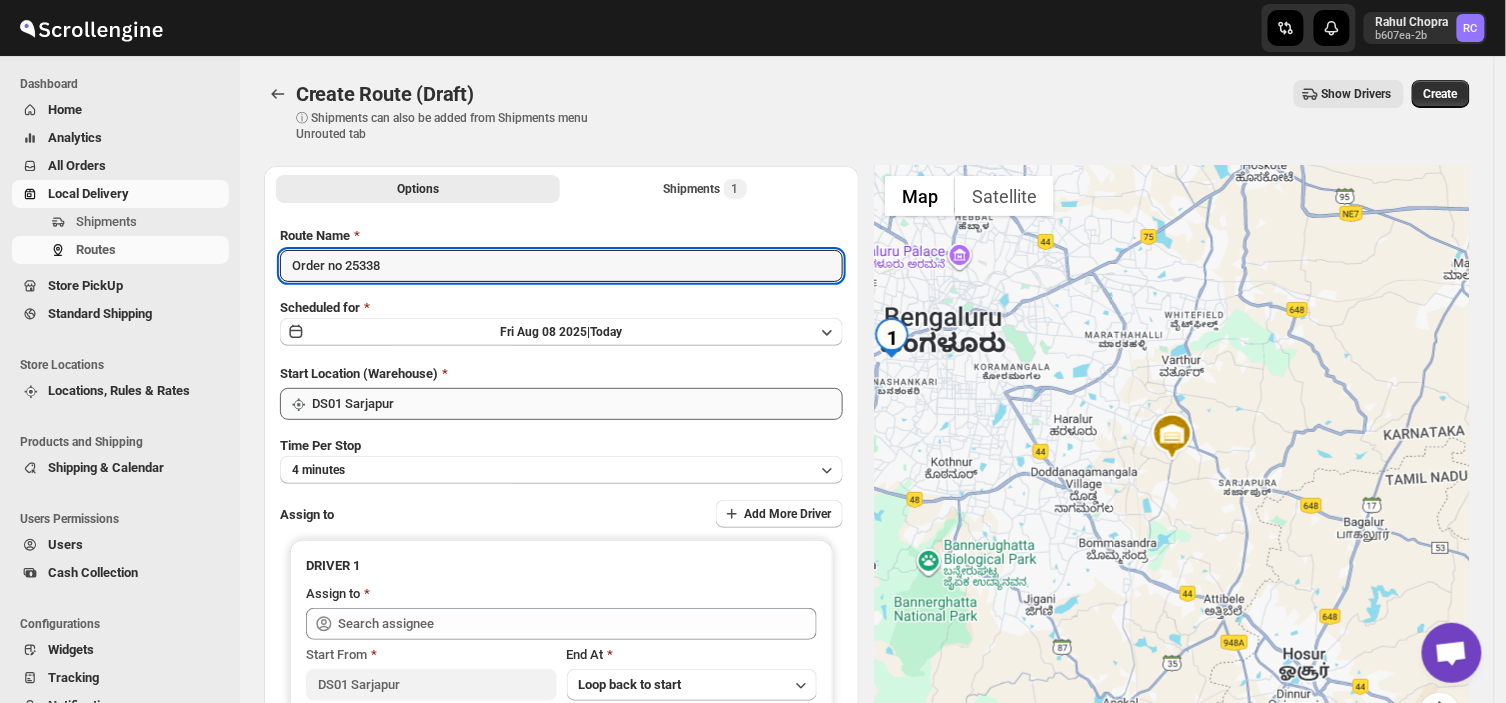 type on "Order no 25338" 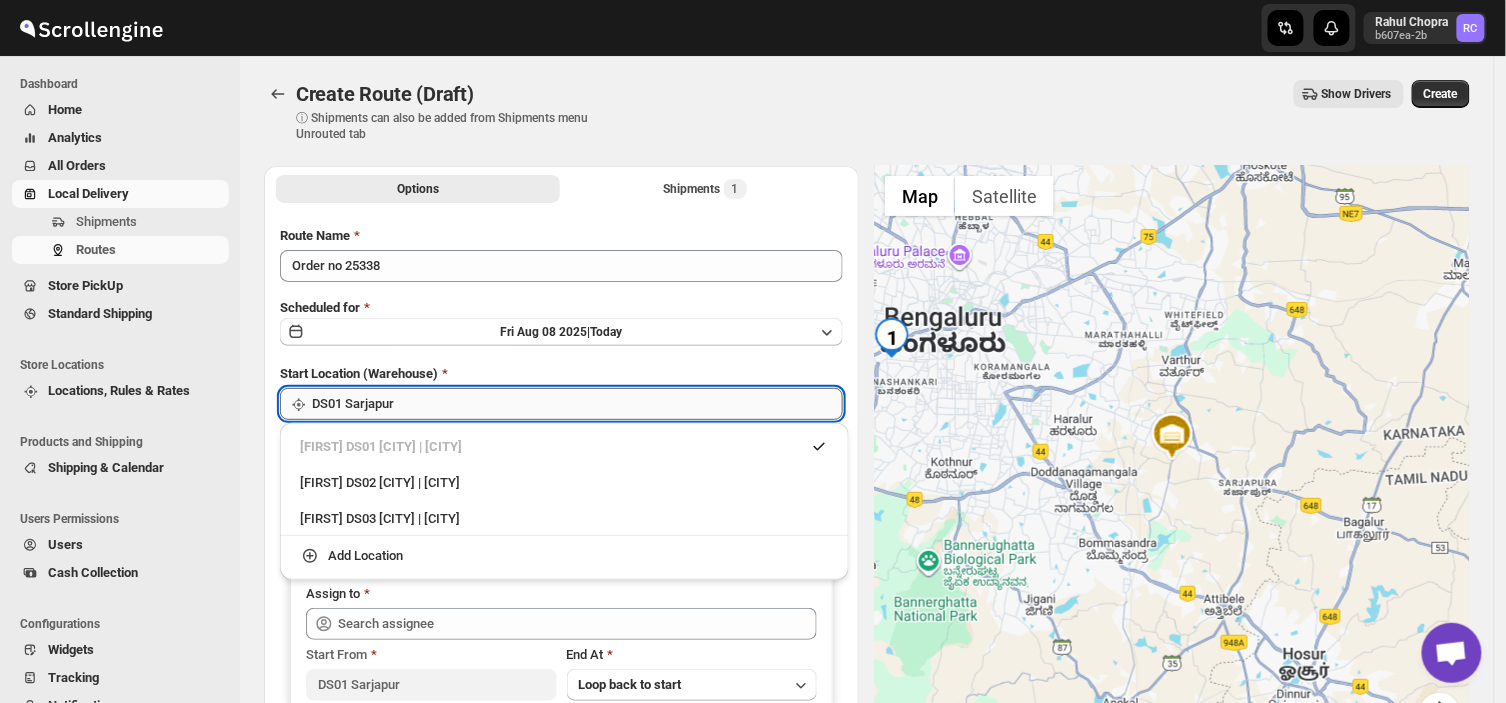 click on "DS01 Sarjapur" at bounding box center [577, 404] 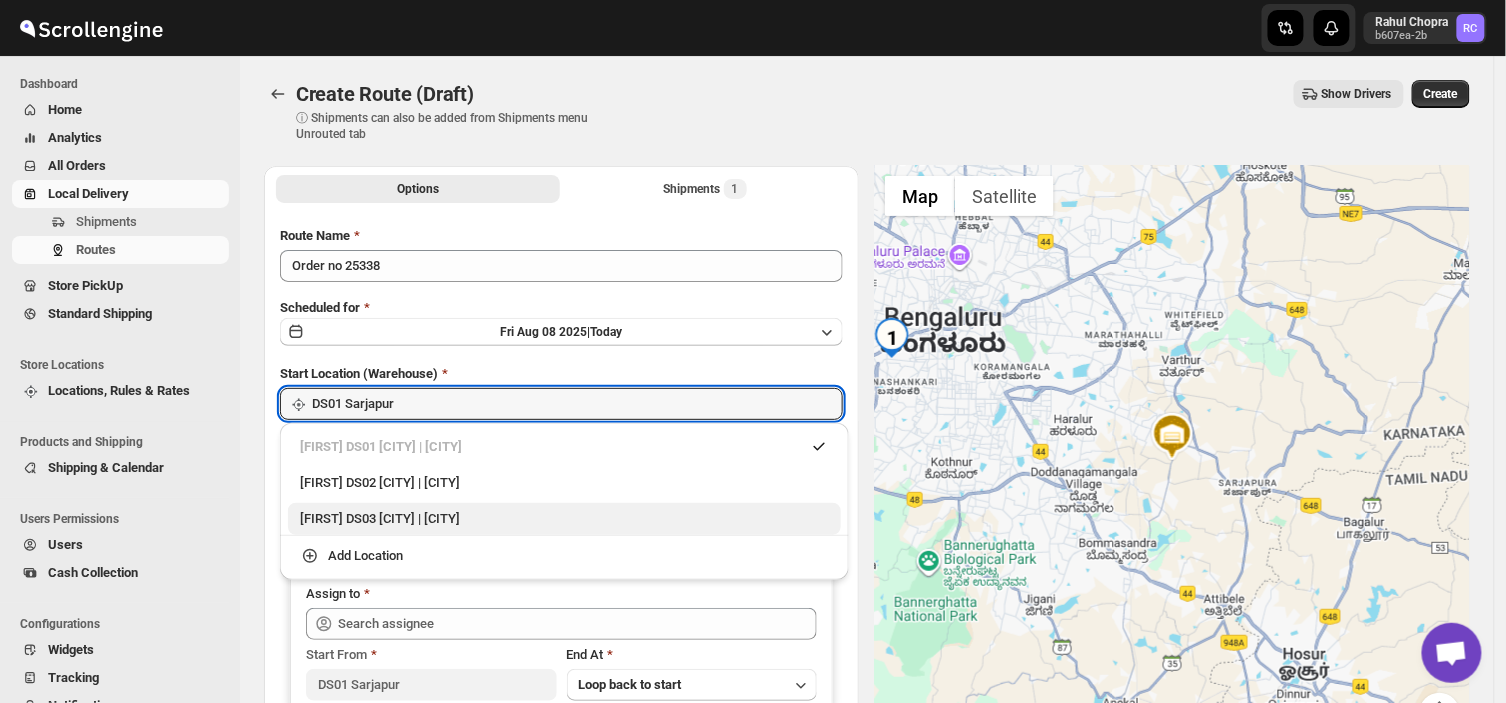 click on "[FIRST] DS03 [CITY] | [CITY]" at bounding box center [564, 519] 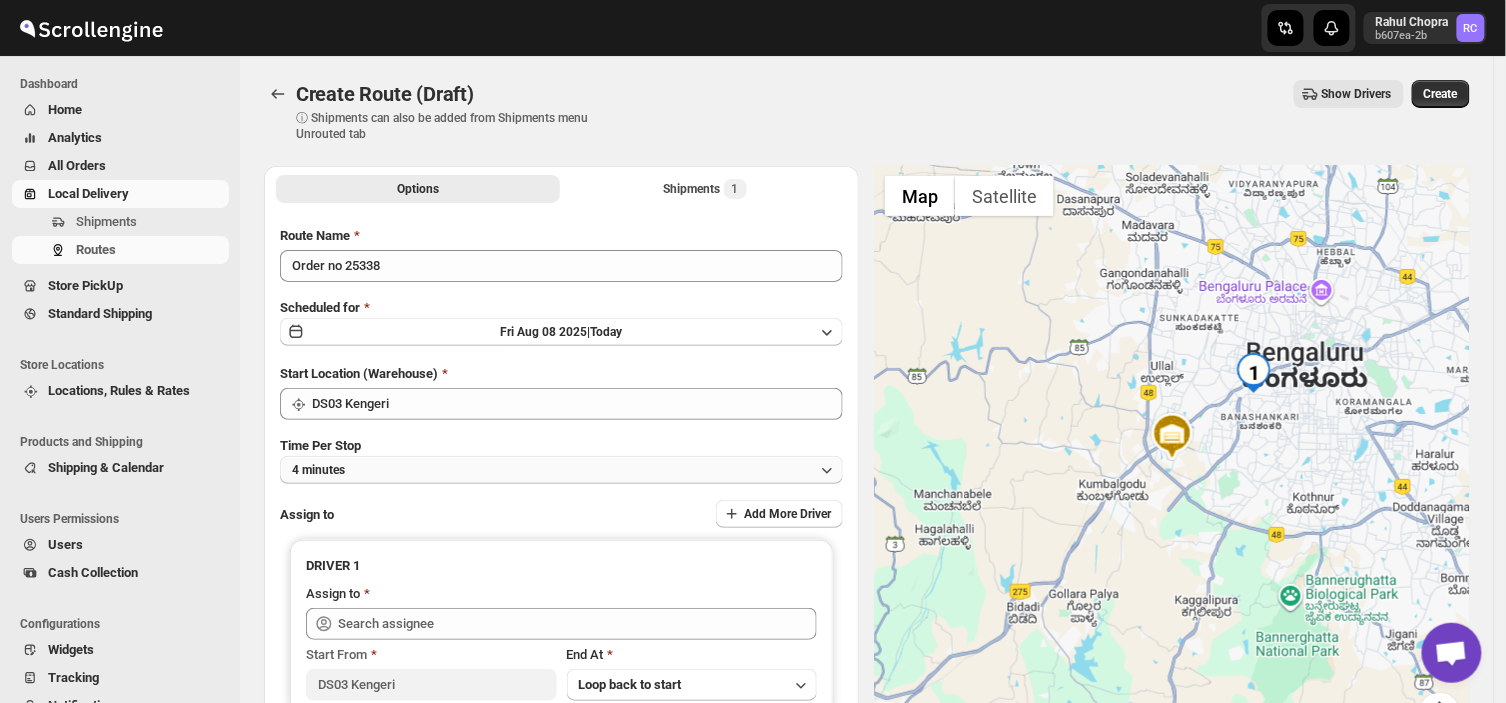 click on "4 minutes" at bounding box center (561, 470) 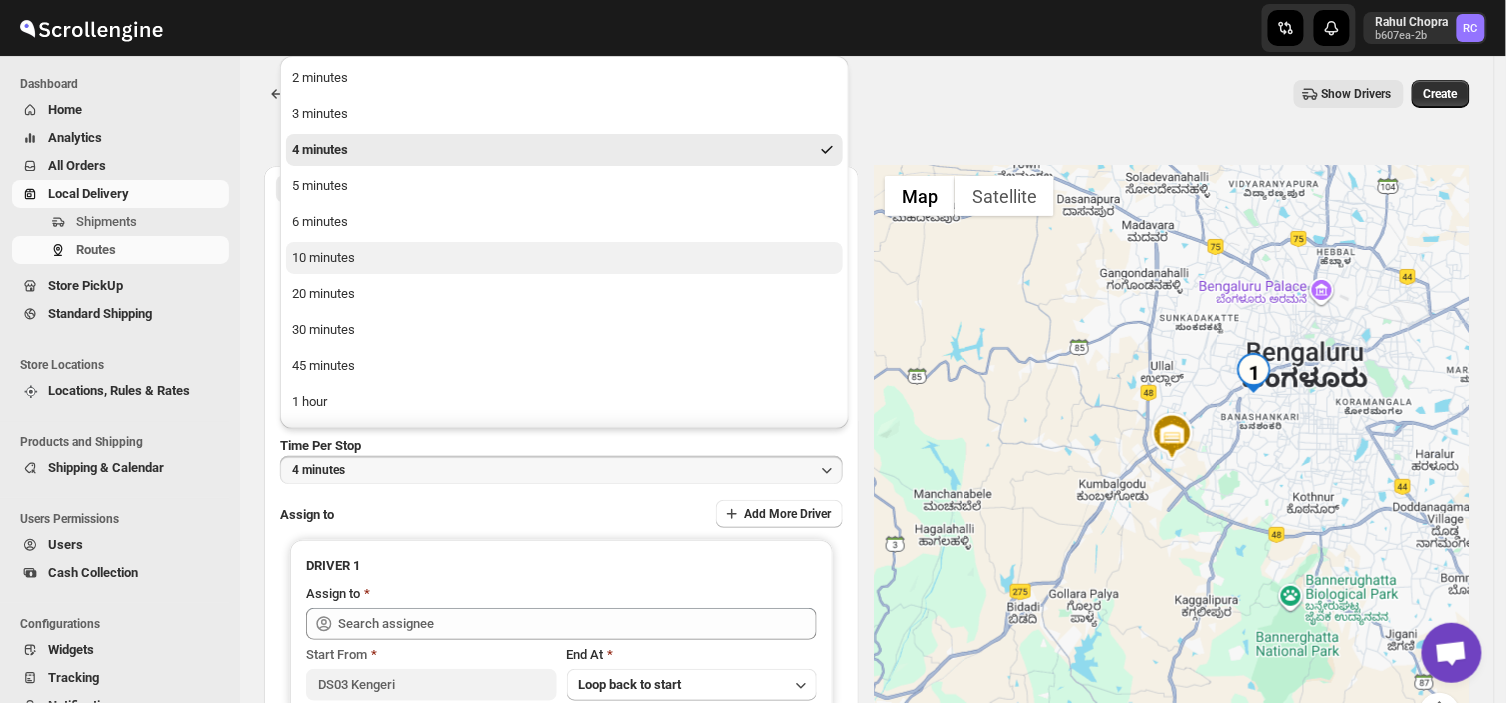 click on "10 minutes" at bounding box center (323, 258) 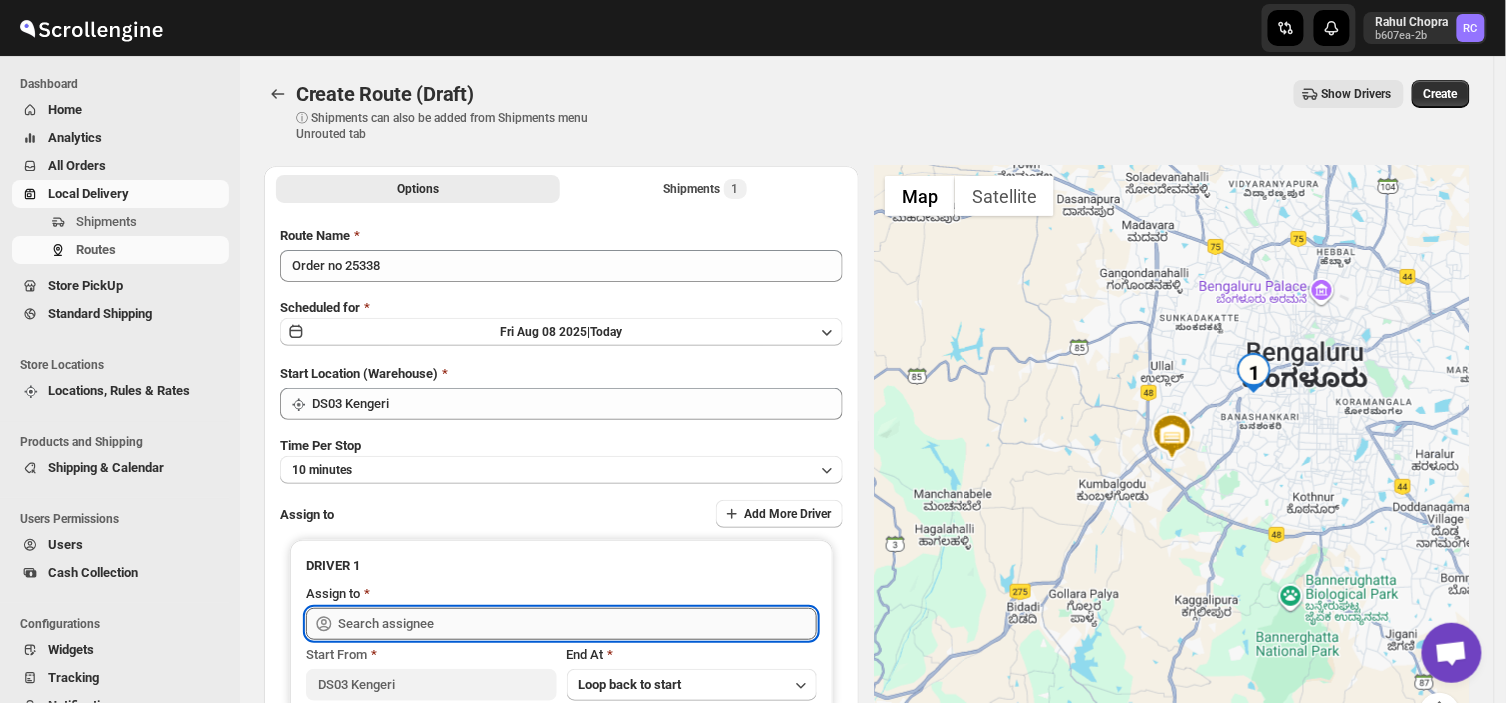click at bounding box center [577, 624] 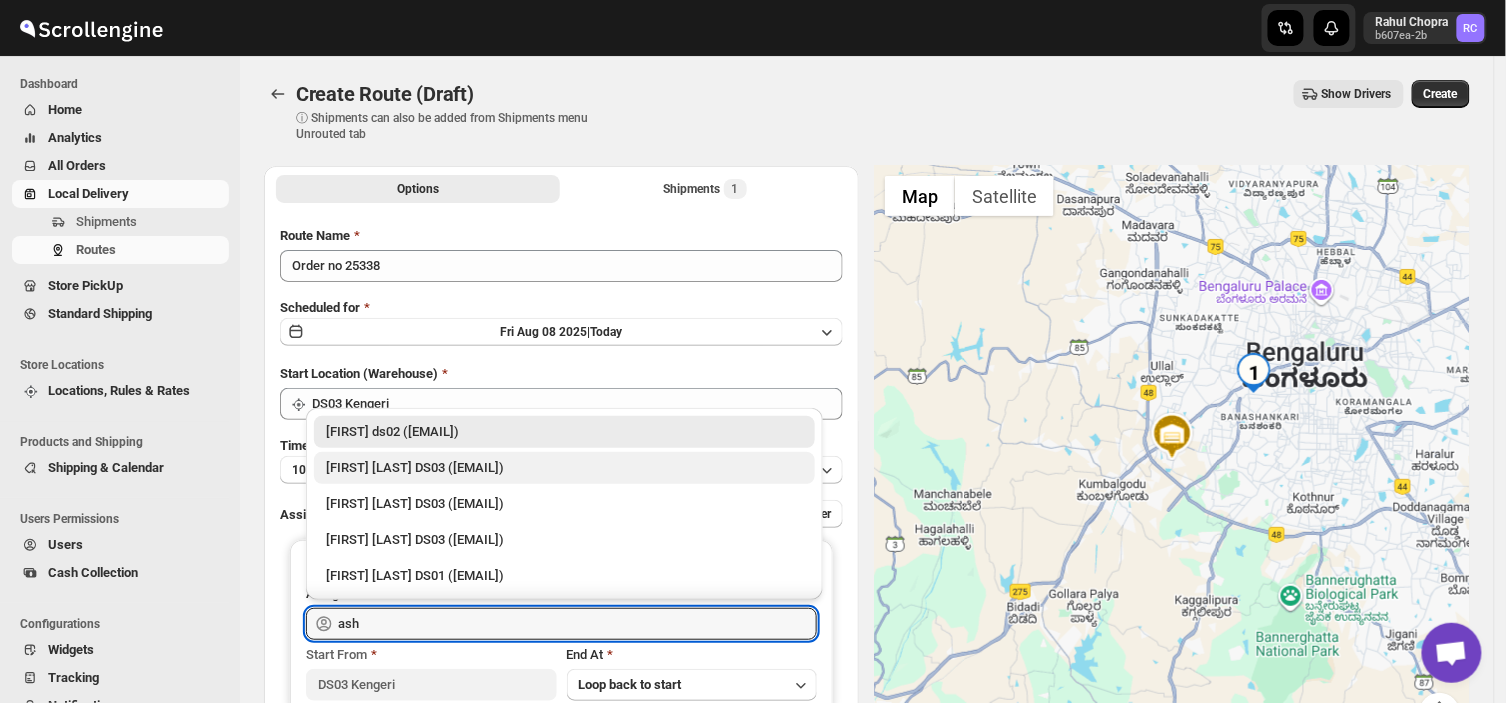 click on "[FIRST] [LAST] DS03 ([EMAIL])" at bounding box center (564, 468) 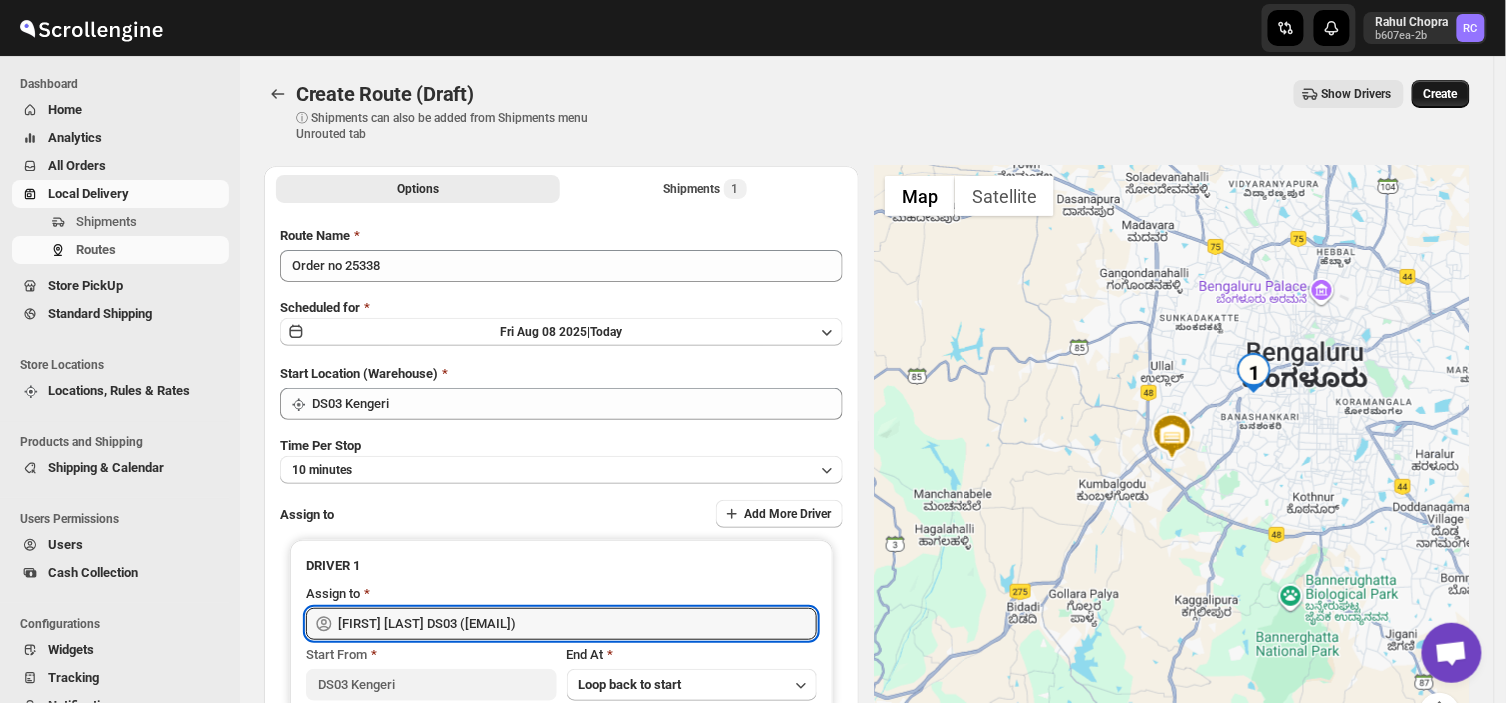 type on "[FIRST] [LAST] DS03 ([EMAIL])" 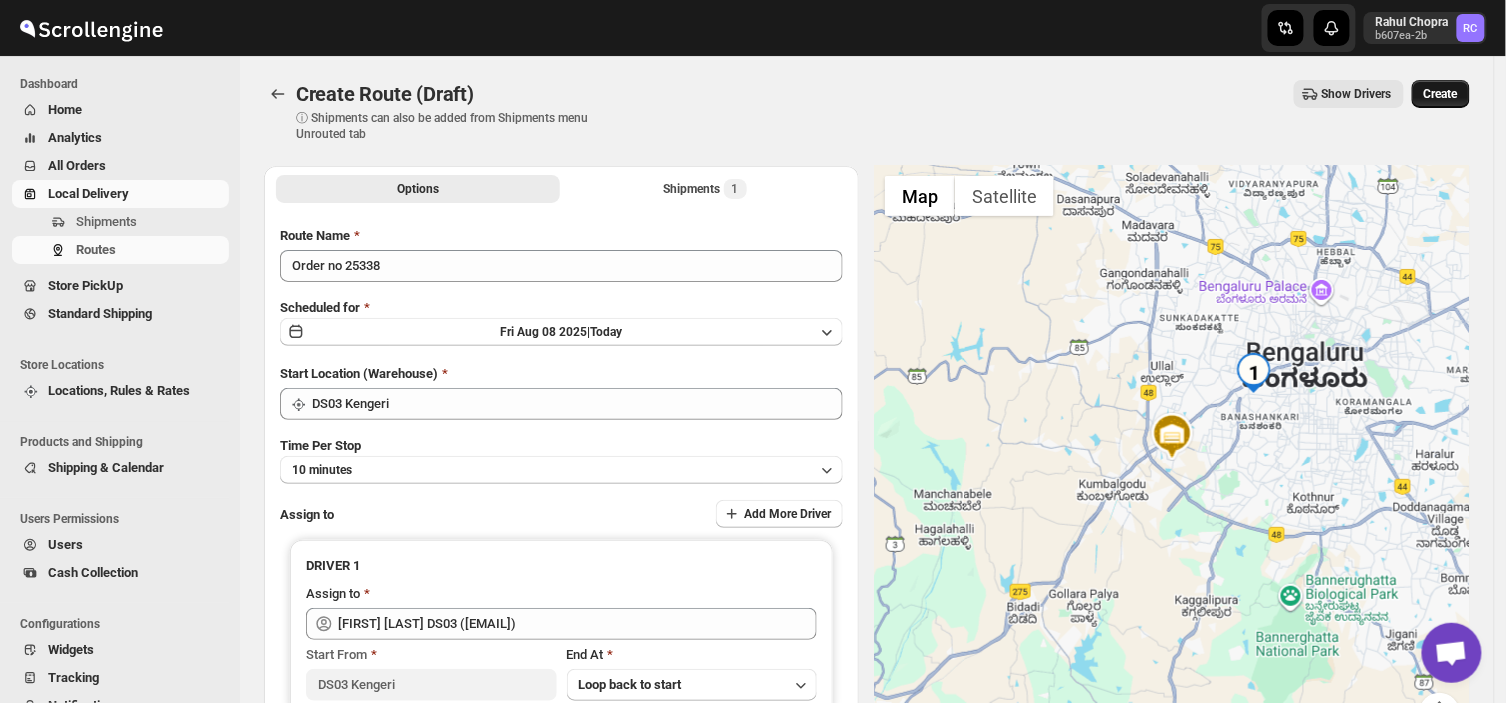 click on "Create" at bounding box center [1441, 94] 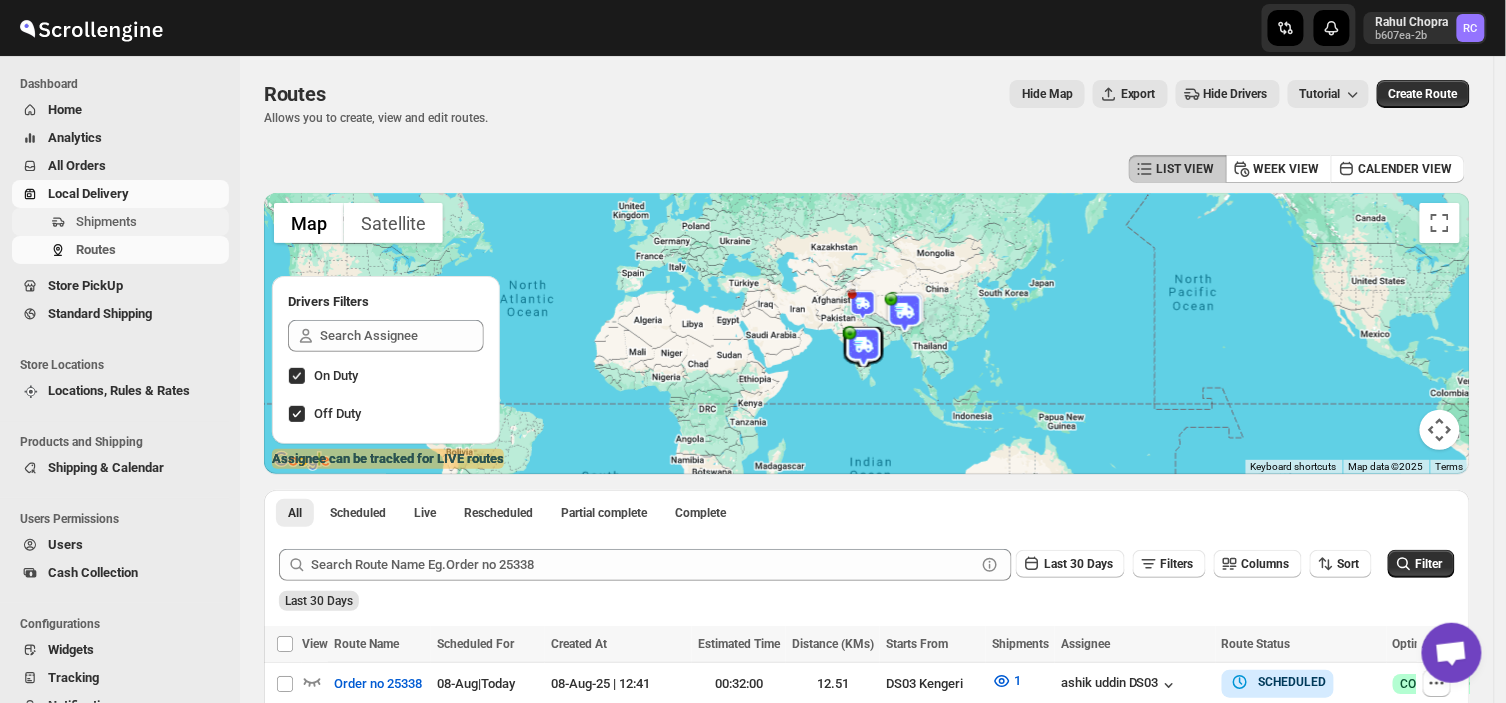 click on "Shipments" at bounding box center [106, 221] 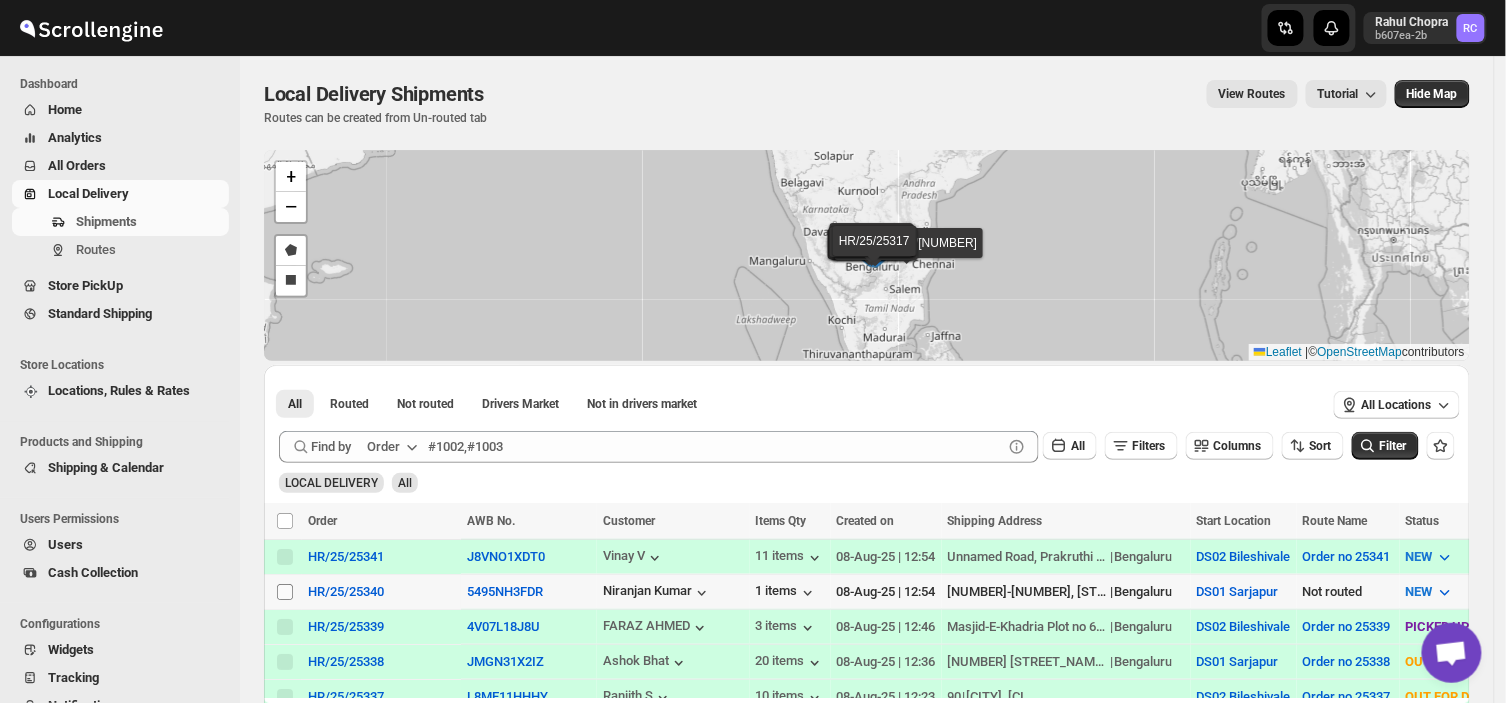 click on "Select shipment" at bounding box center (285, 592) 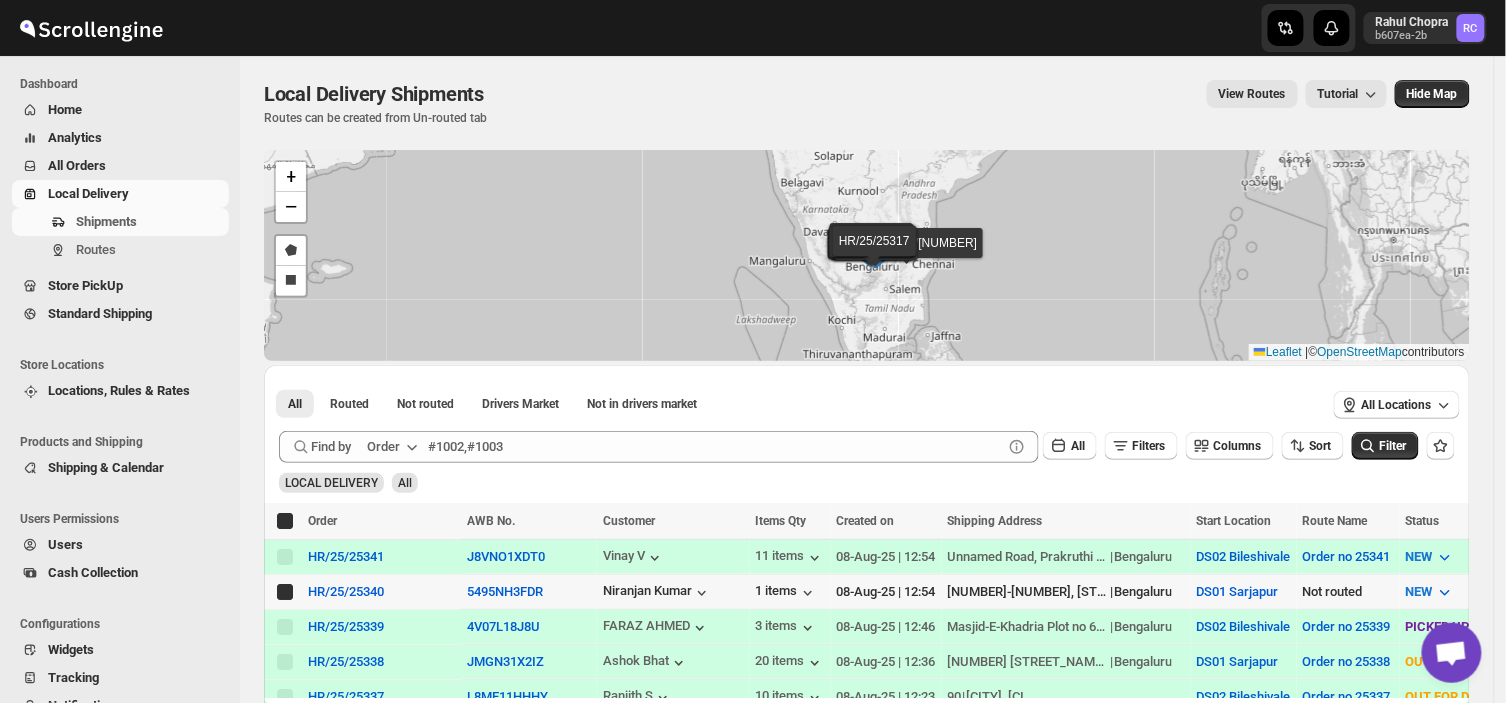 checkbox on "true" 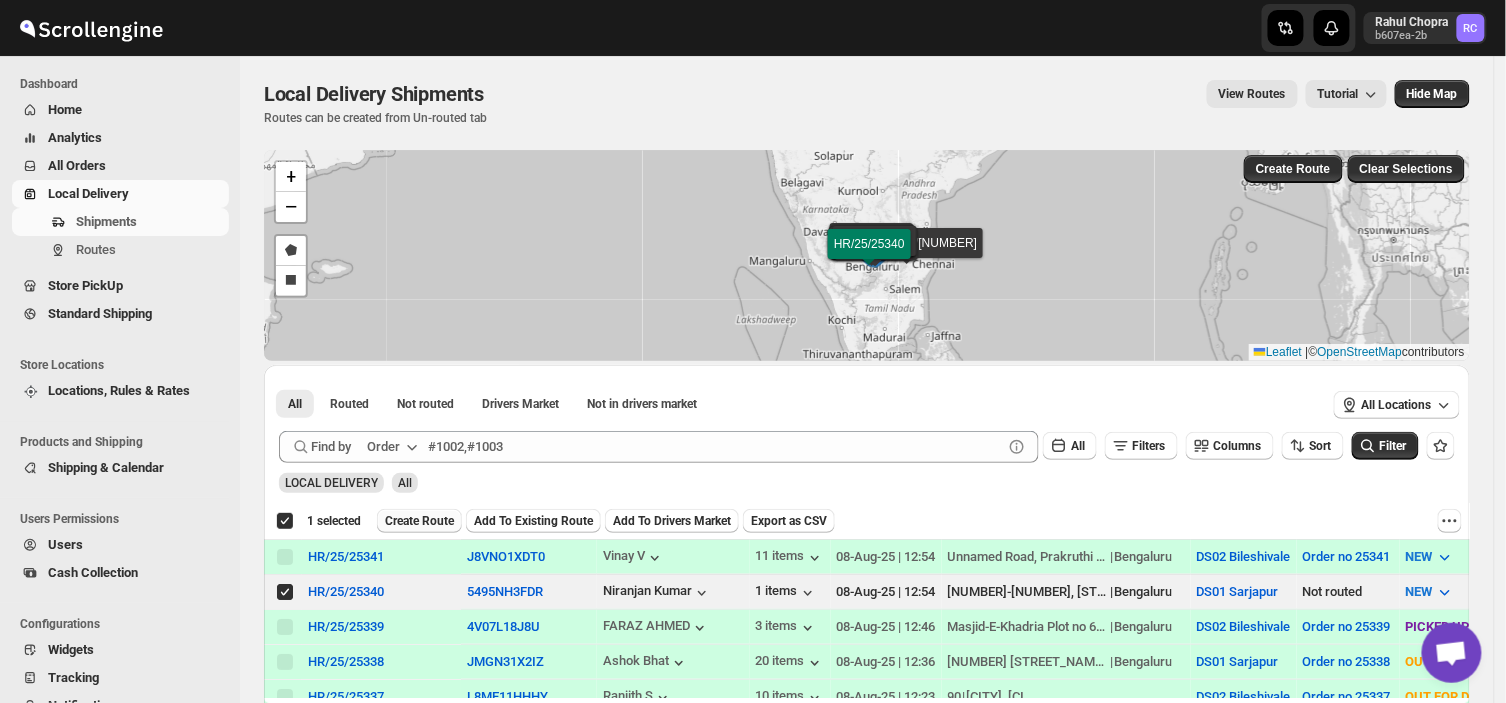 click on "Create Route" at bounding box center (419, 521) 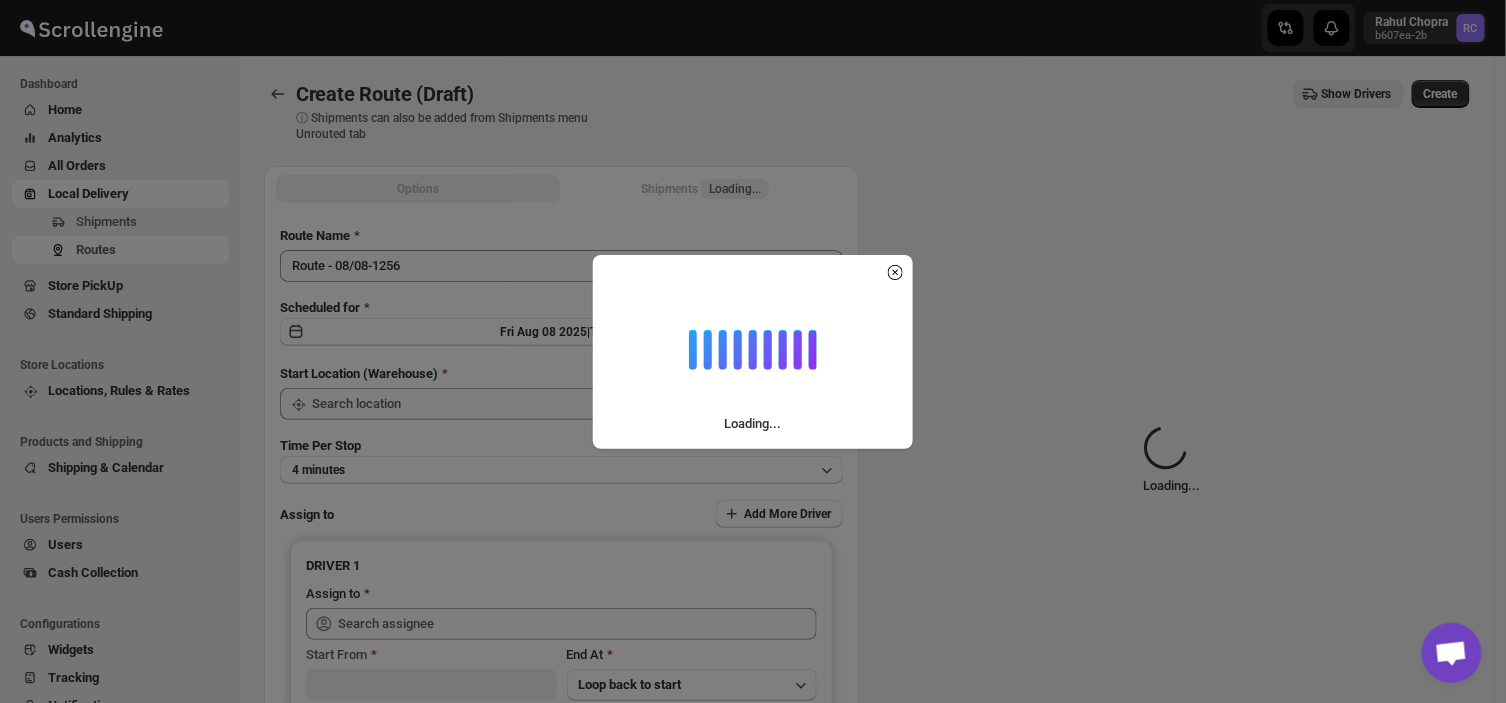 type on "DS01 Sarjapur" 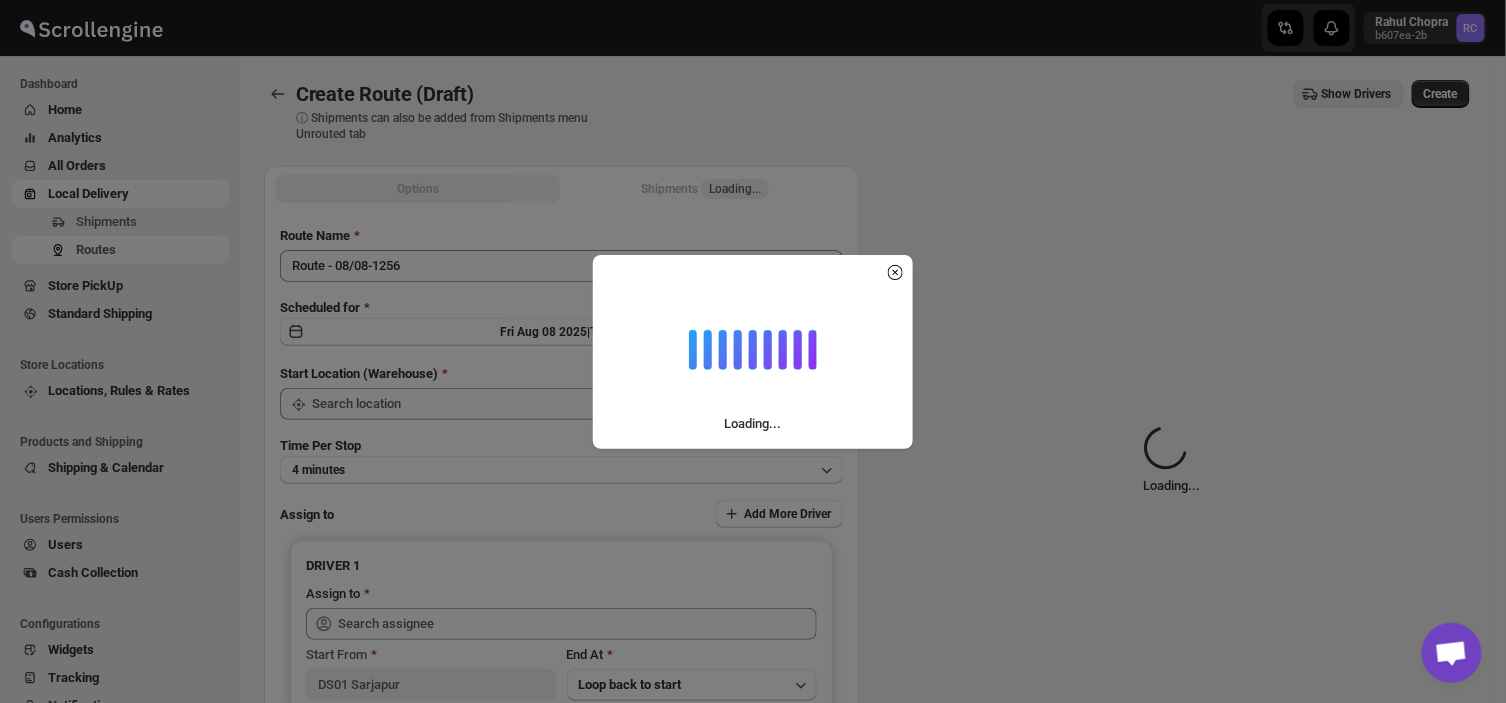 type on "DS01 Sarjapur" 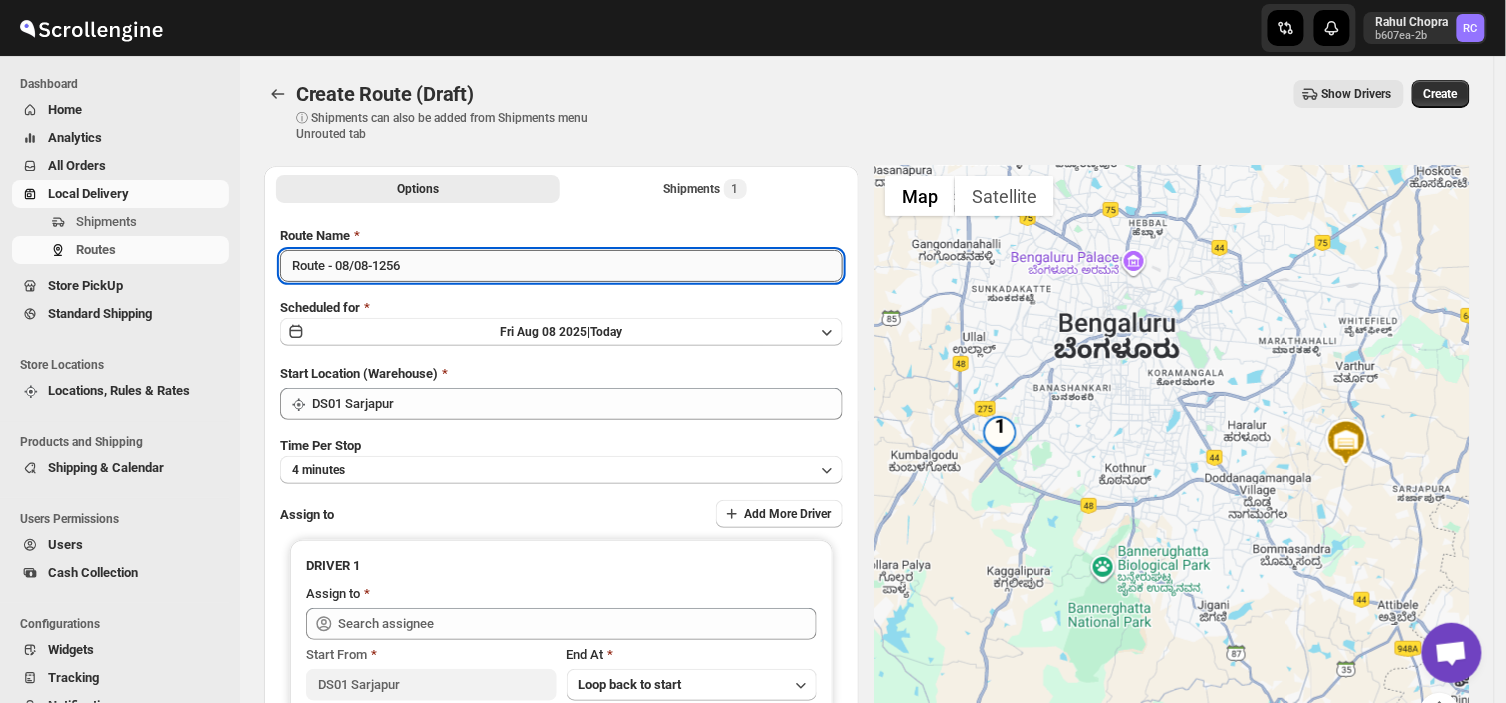 click on "Route - 08/08-1256" at bounding box center (561, 266) 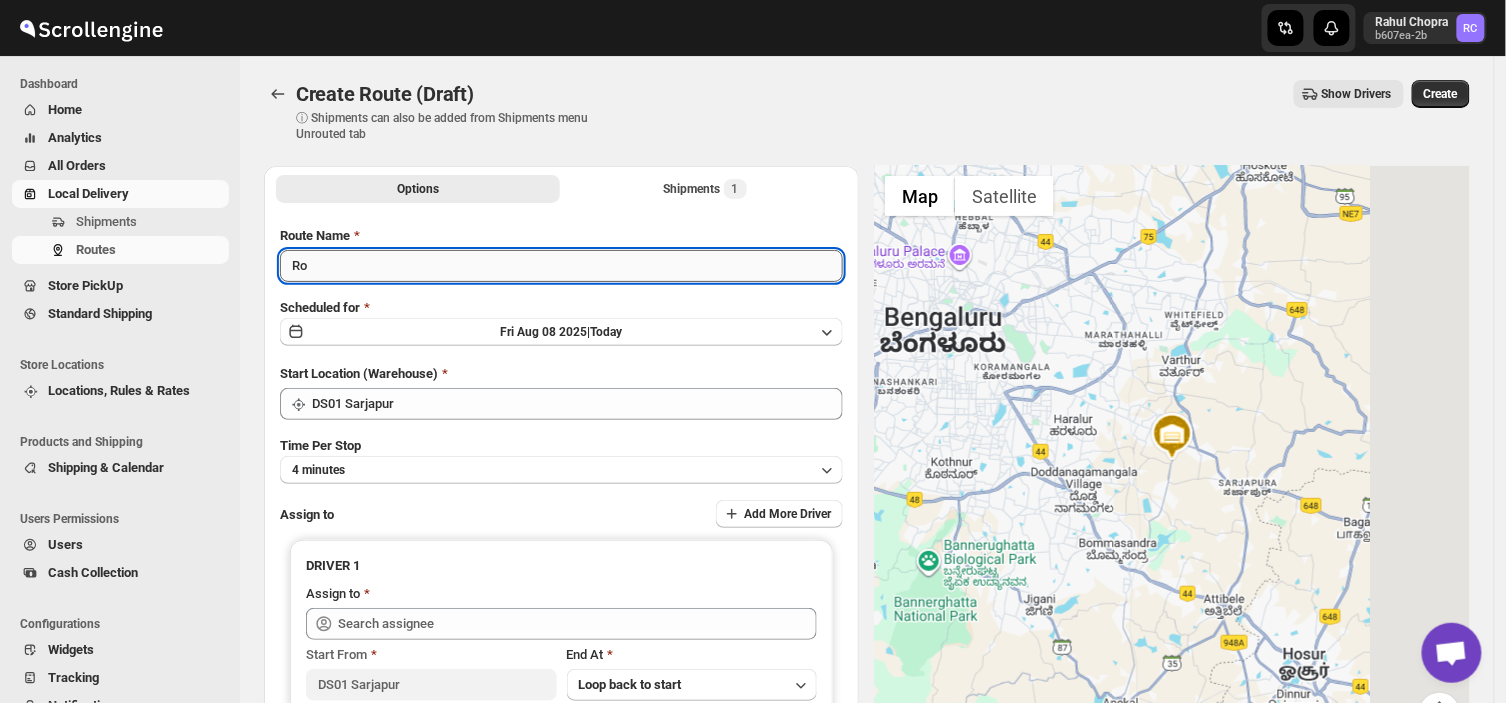type on "R" 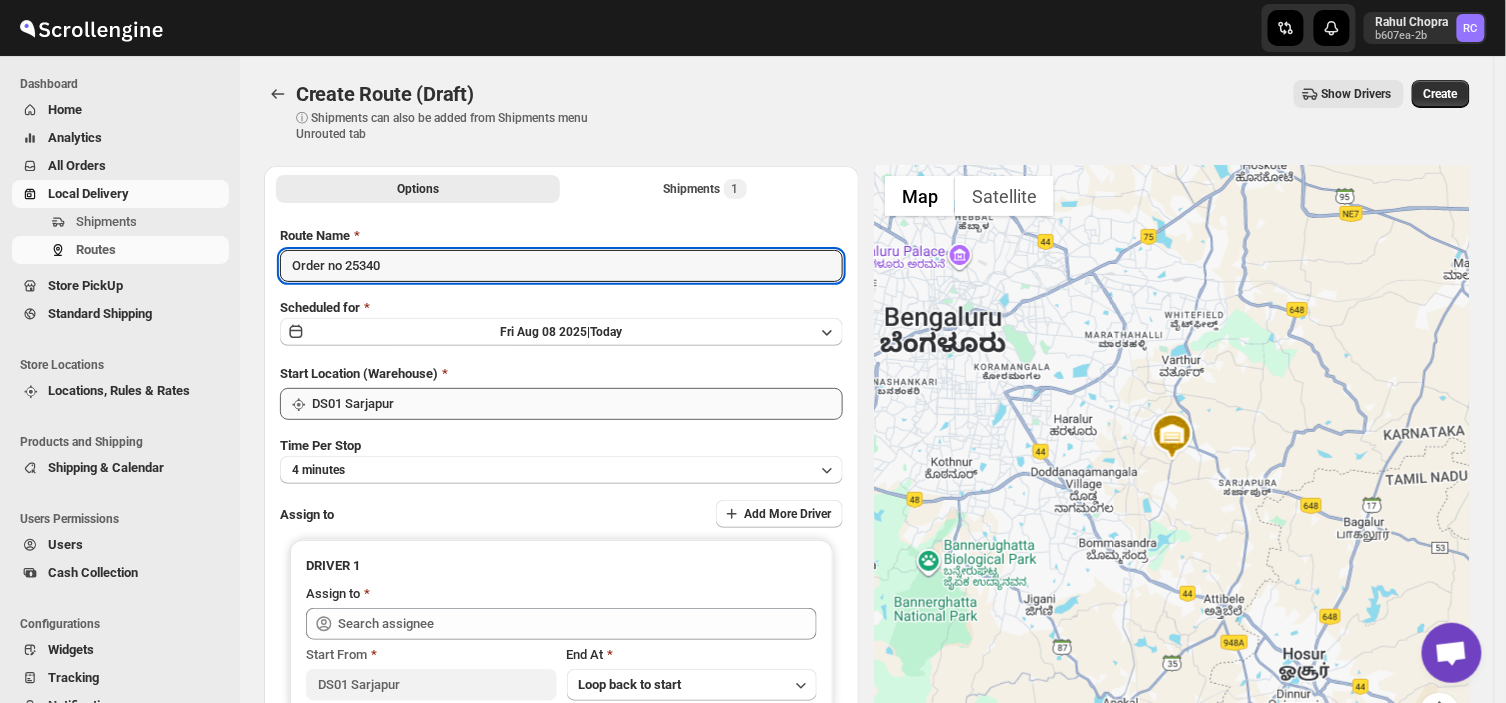 type on "Order no 25340" 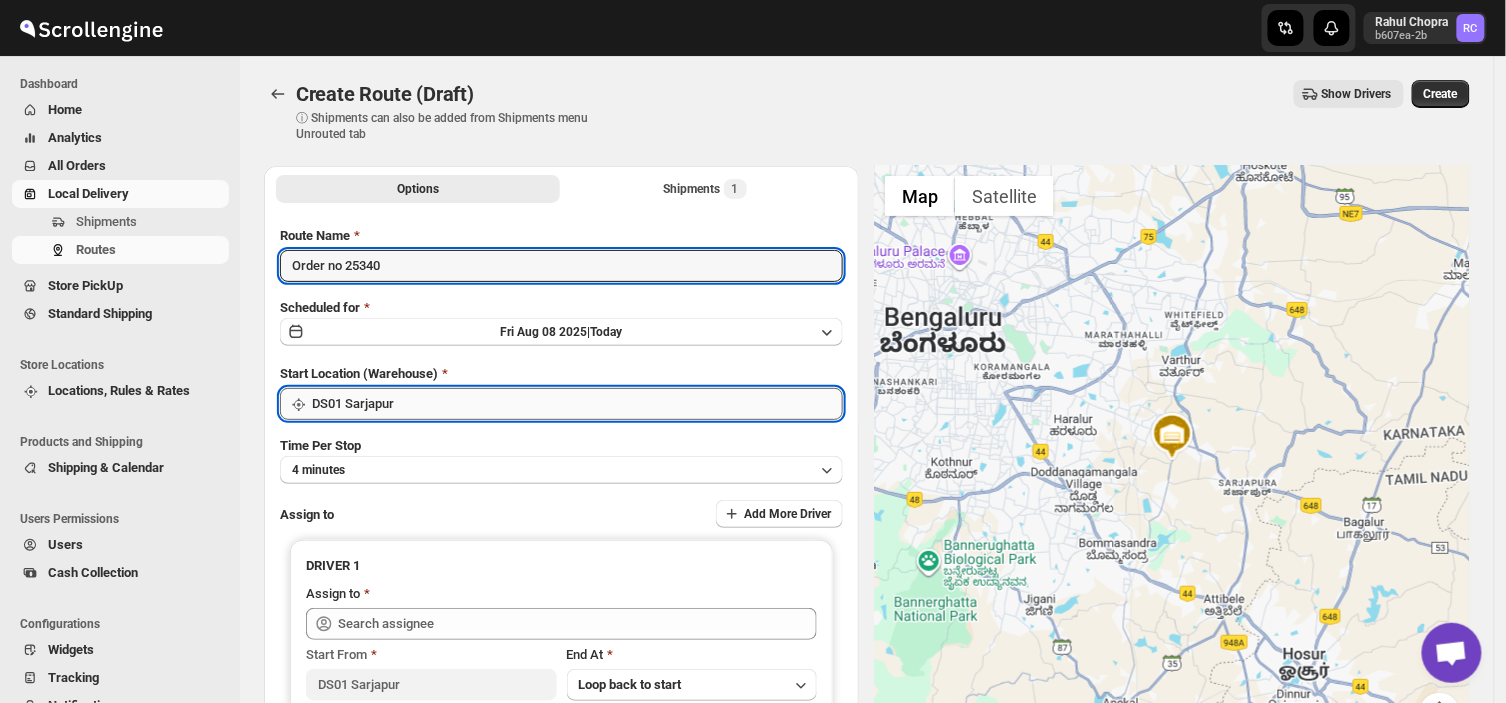 click on "DS01 Sarjapur" at bounding box center [577, 404] 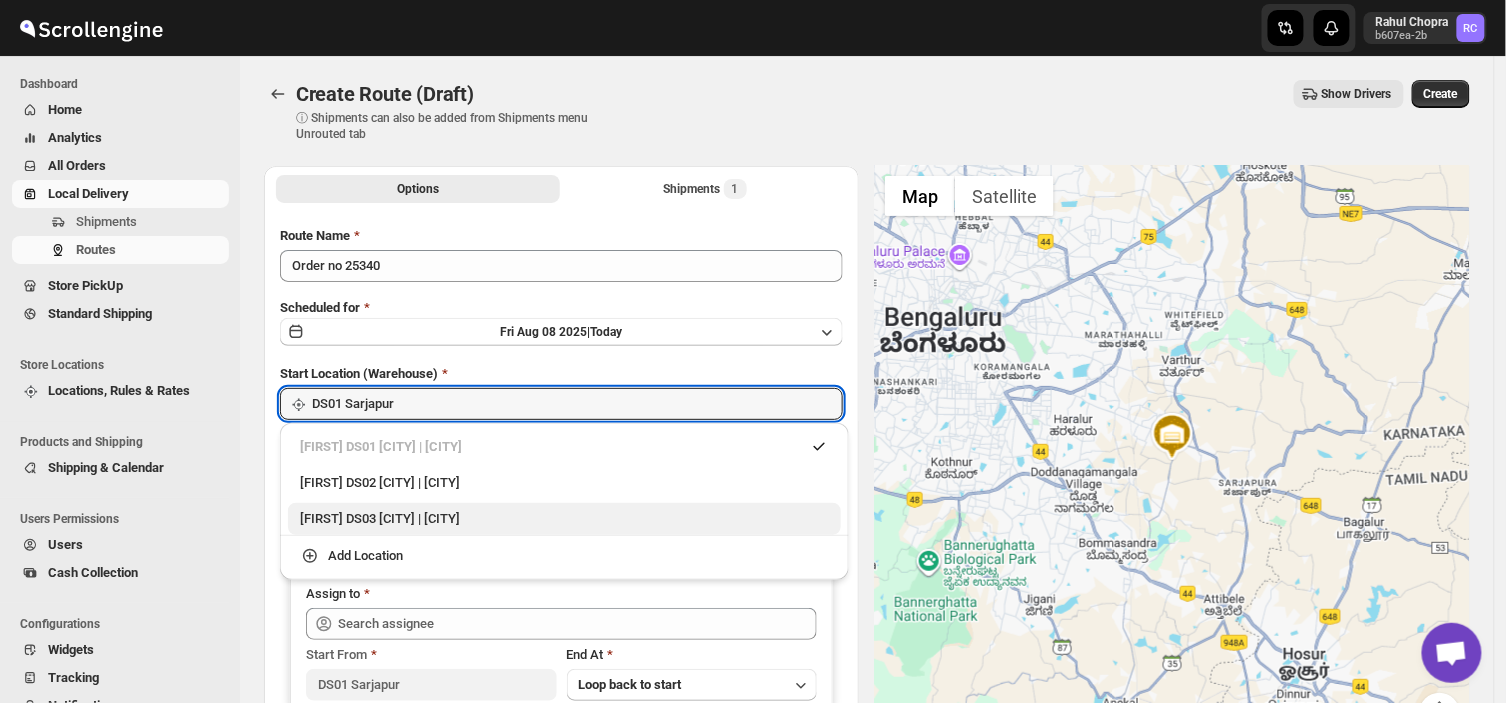 click on "[FIRST] DS03 [CITY] | [CITY]" at bounding box center [564, 519] 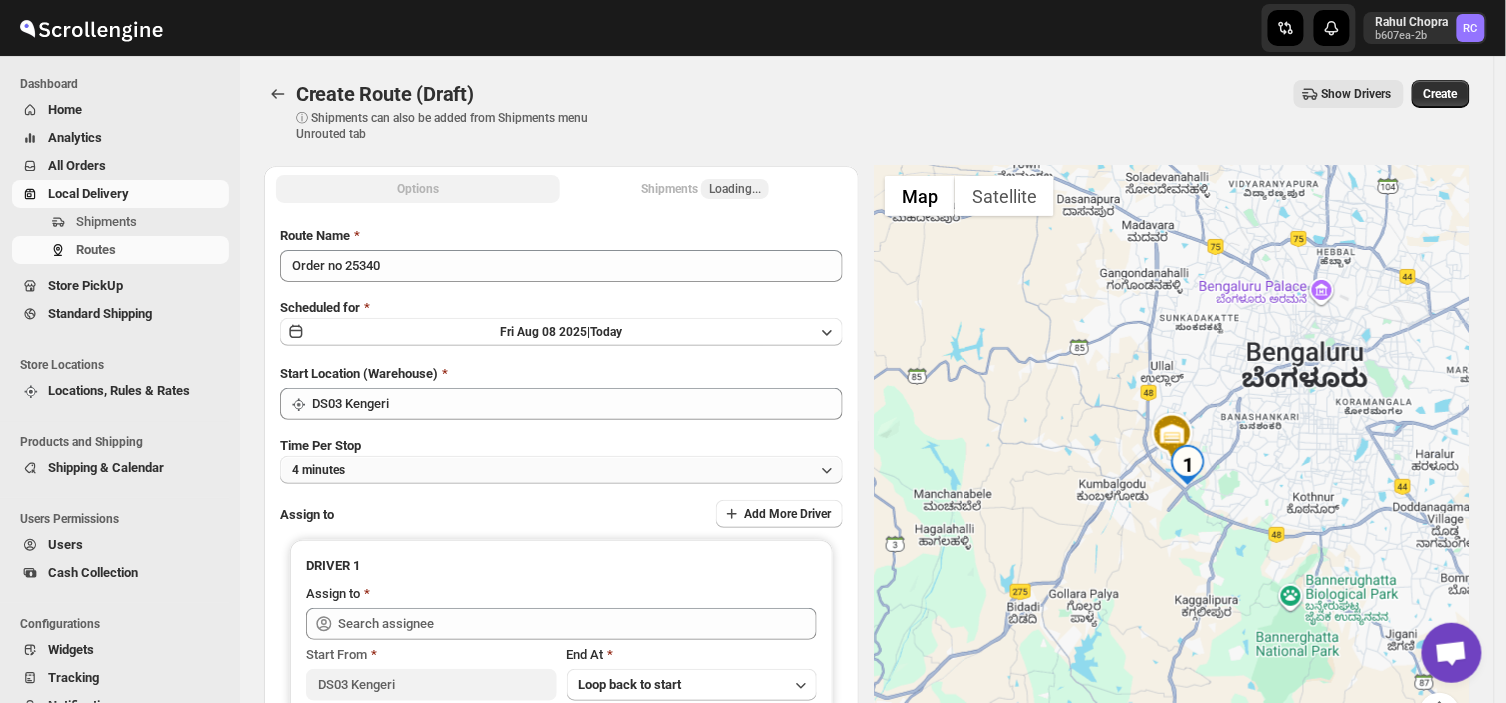 click on "4 minutes" at bounding box center (561, 470) 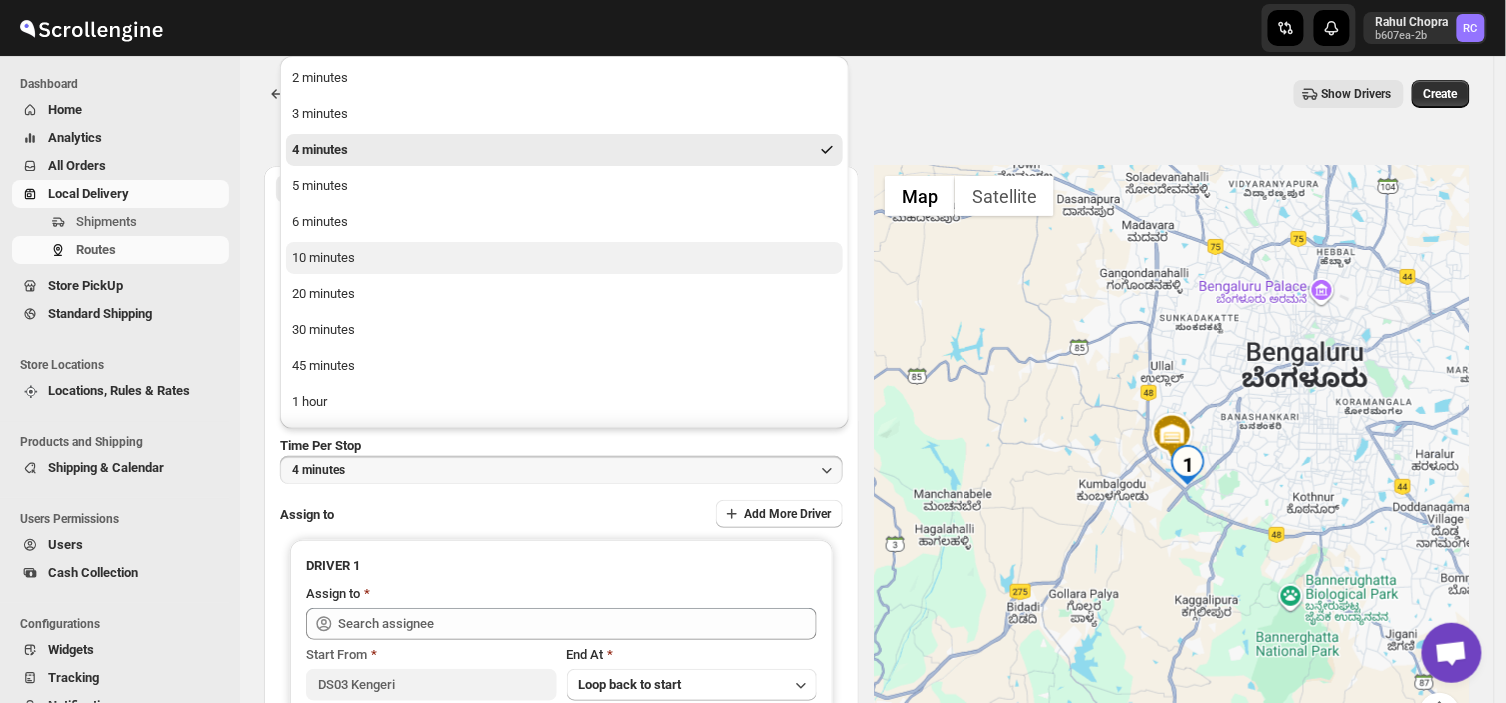 click on "10 minutes" at bounding box center [323, 258] 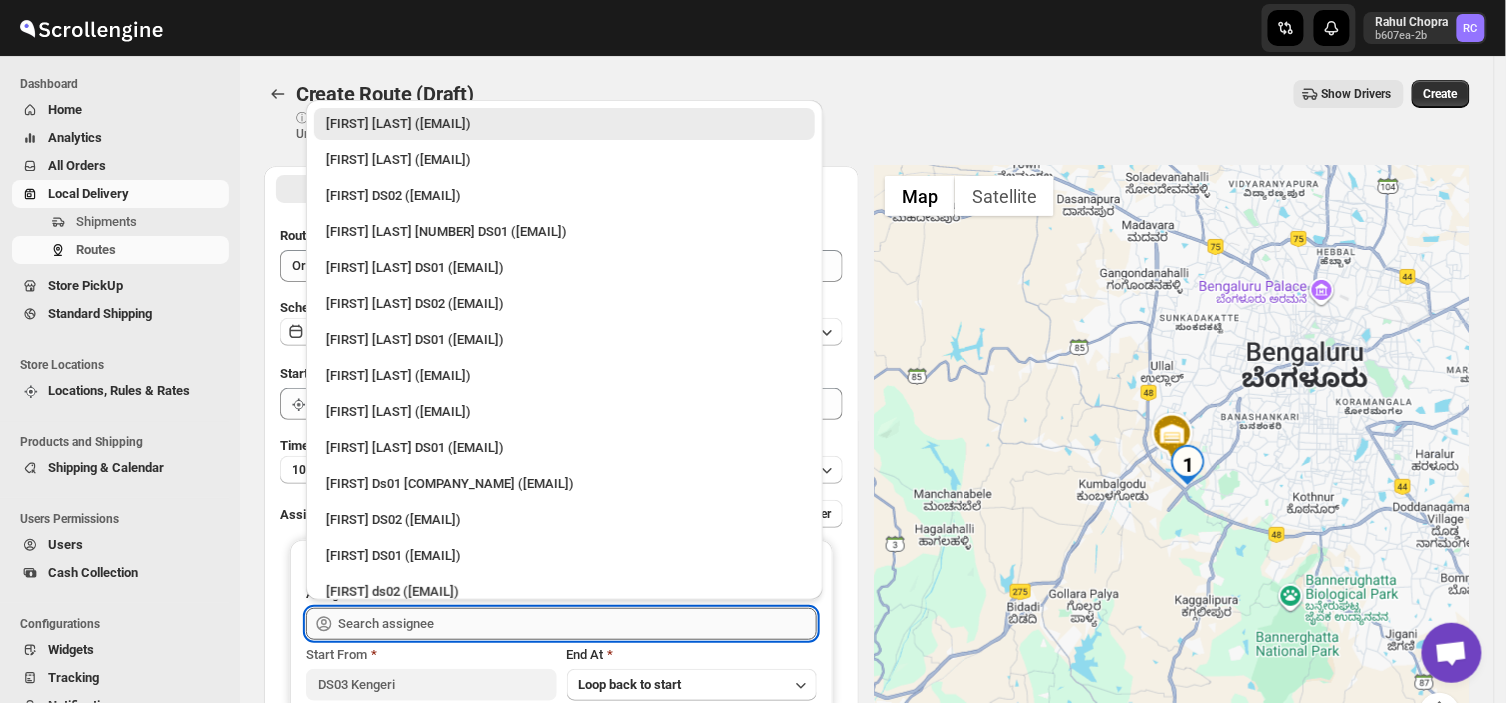 click at bounding box center (577, 624) 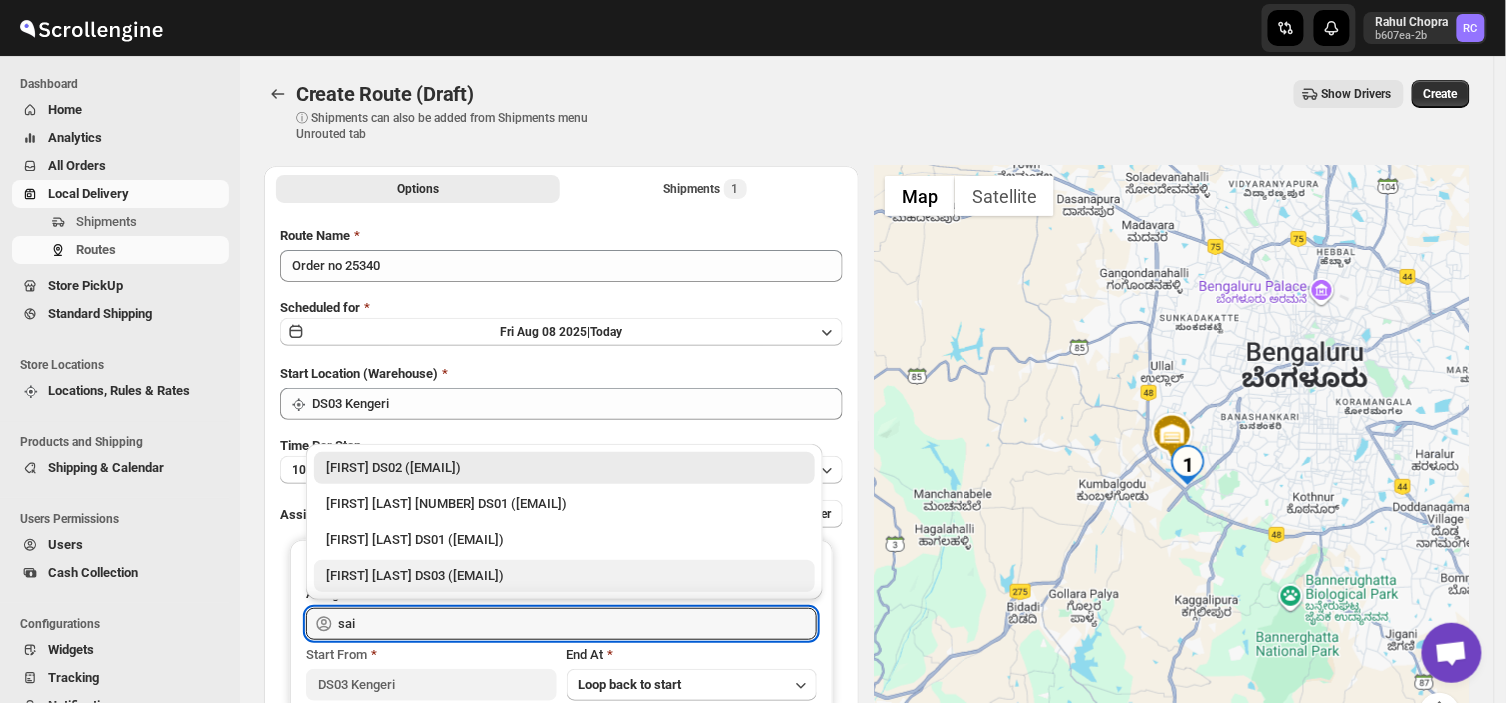 click on "[FIRST] [LAST] DS03 ([EMAIL])" at bounding box center [564, 576] 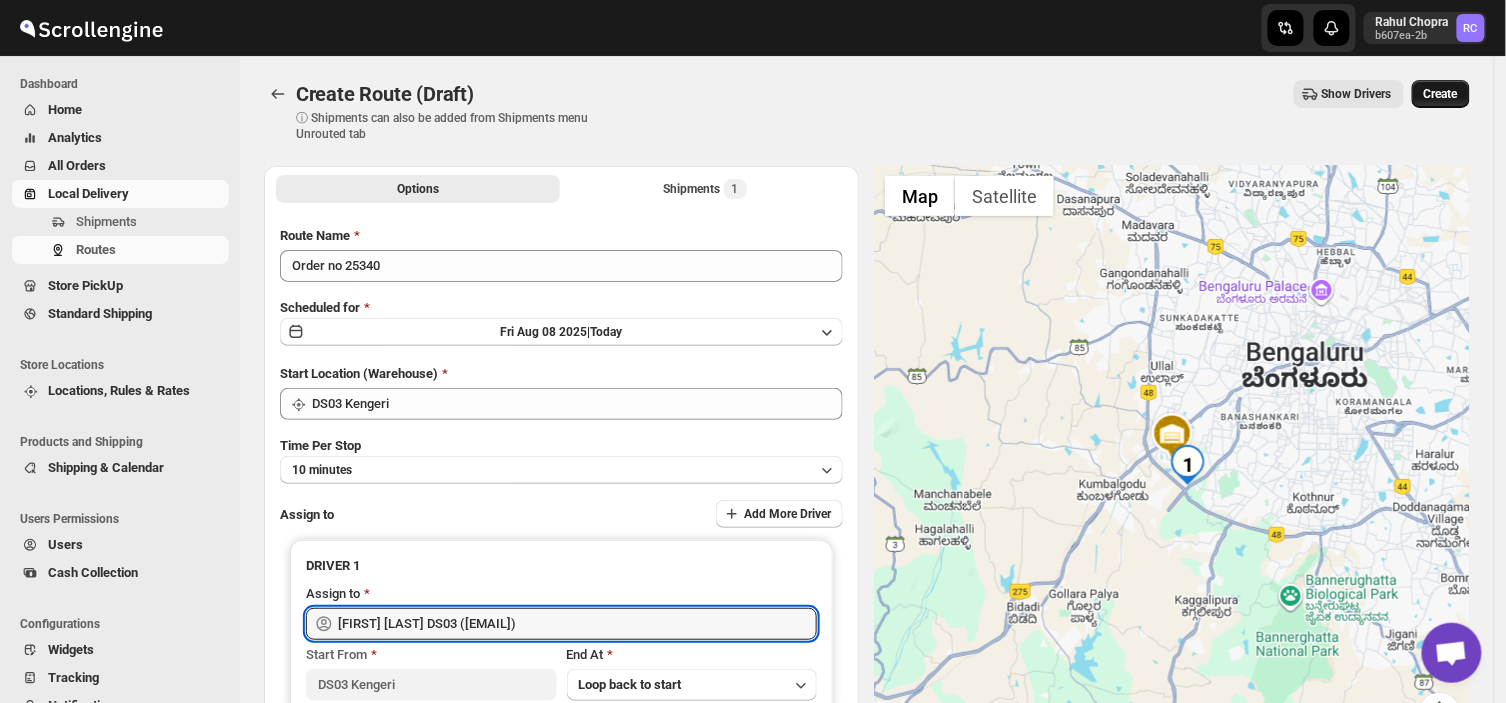 type on "[FIRST] [LAST] DS03 ([EMAIL])" 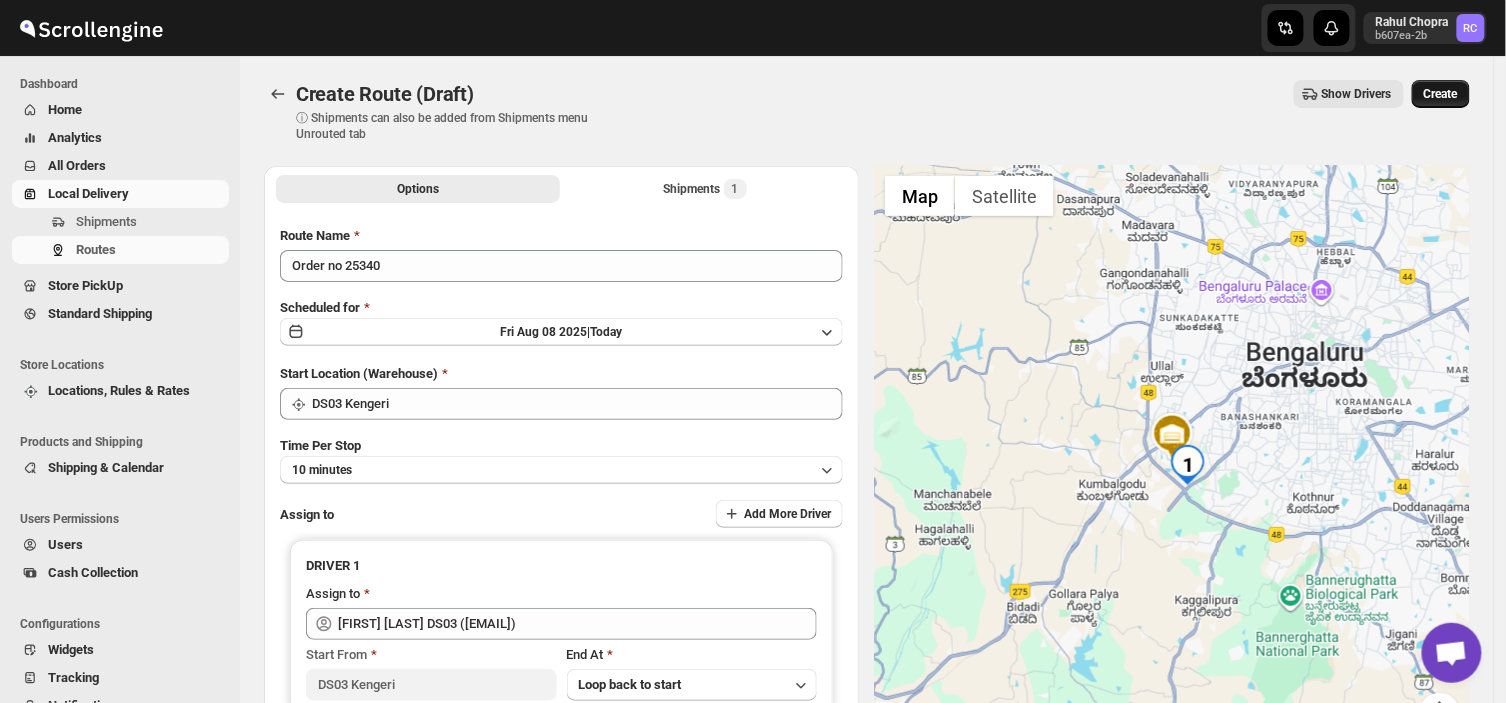 click on "Create" at bounding box center [1441, 94] 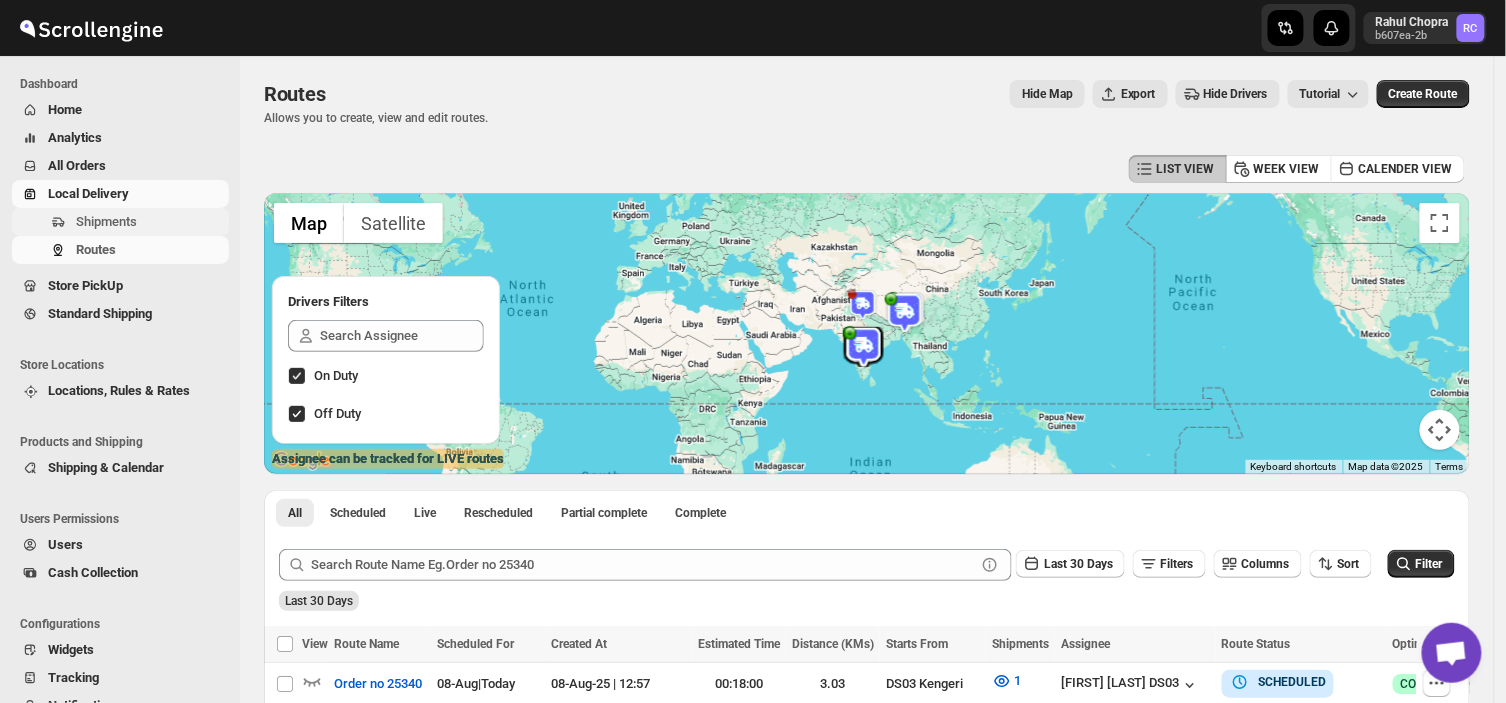 click on "Shipments" at bounding box center (150, 222) 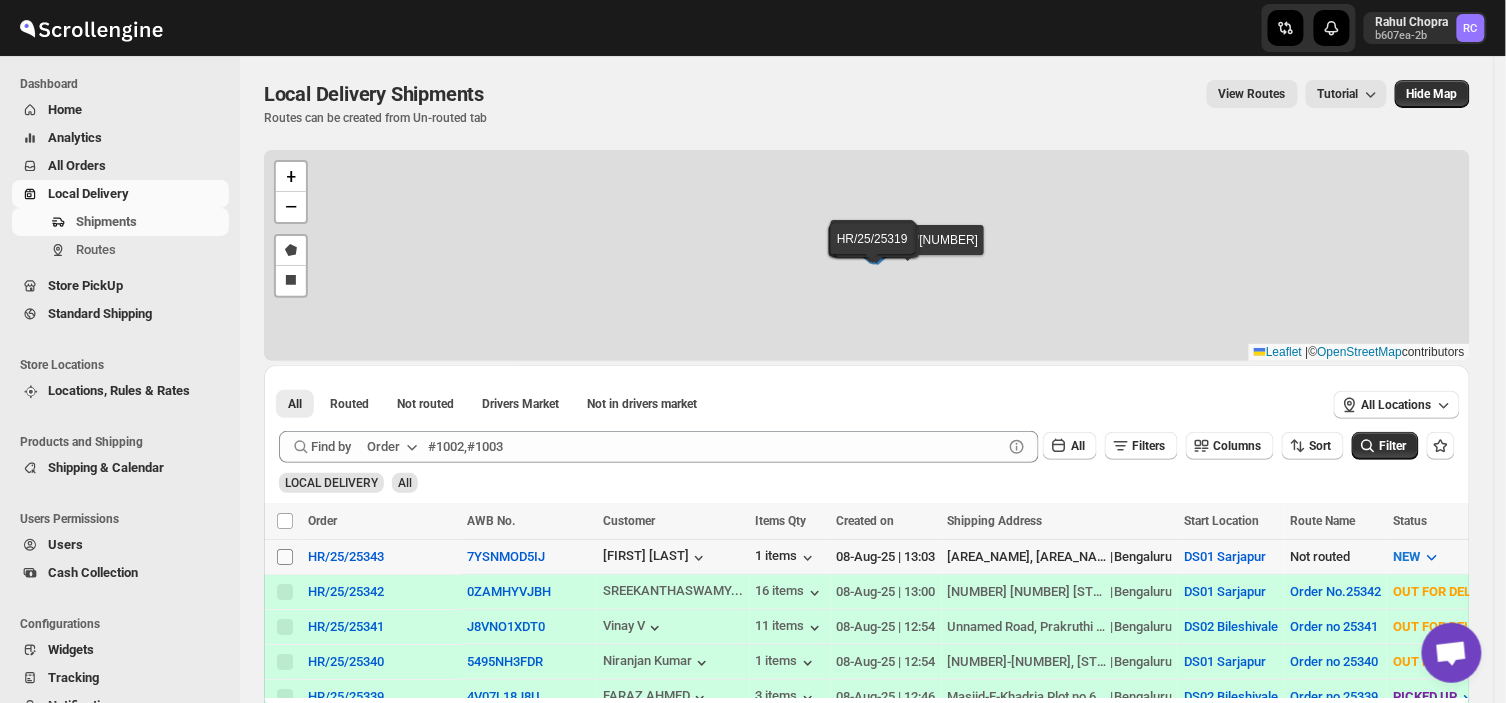 click on "Select shipment" at bounding box center [285, 557] 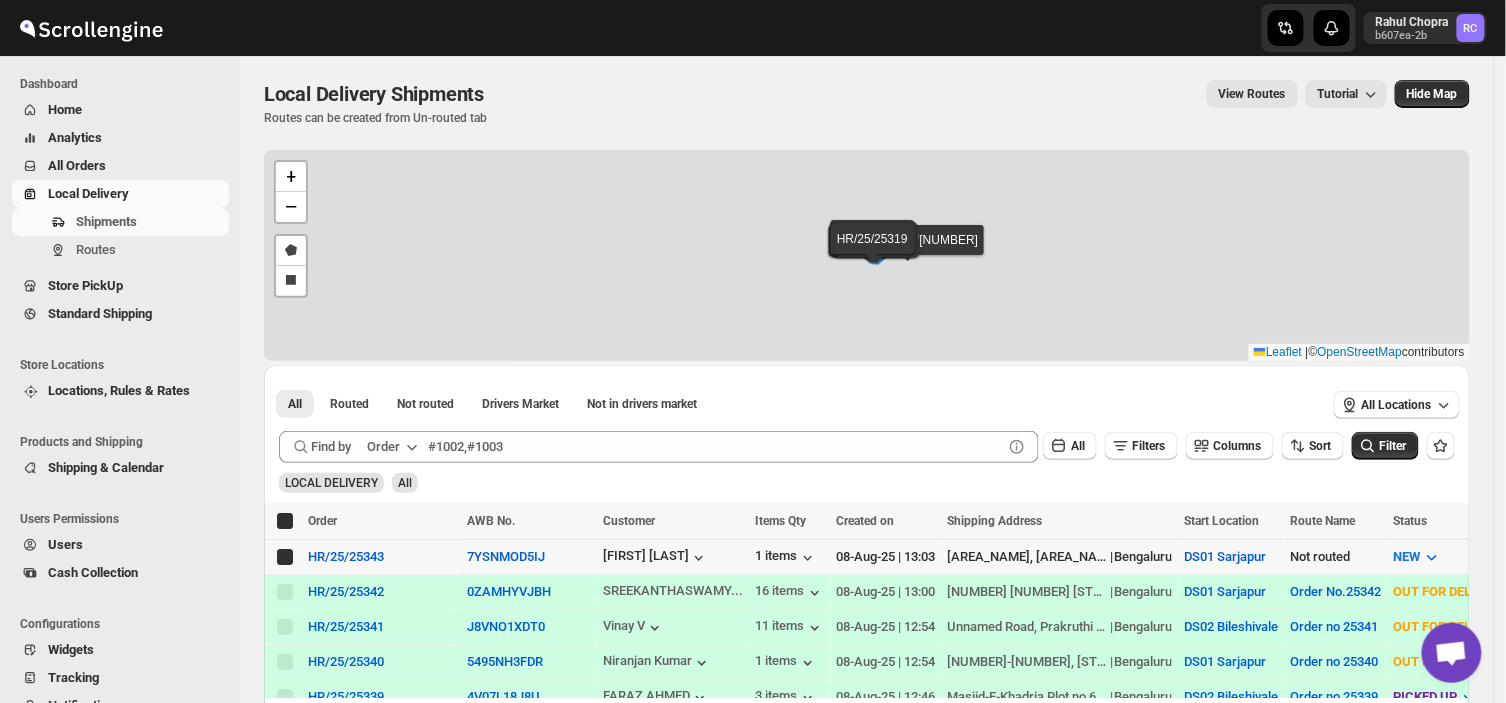 checkbox on "true" 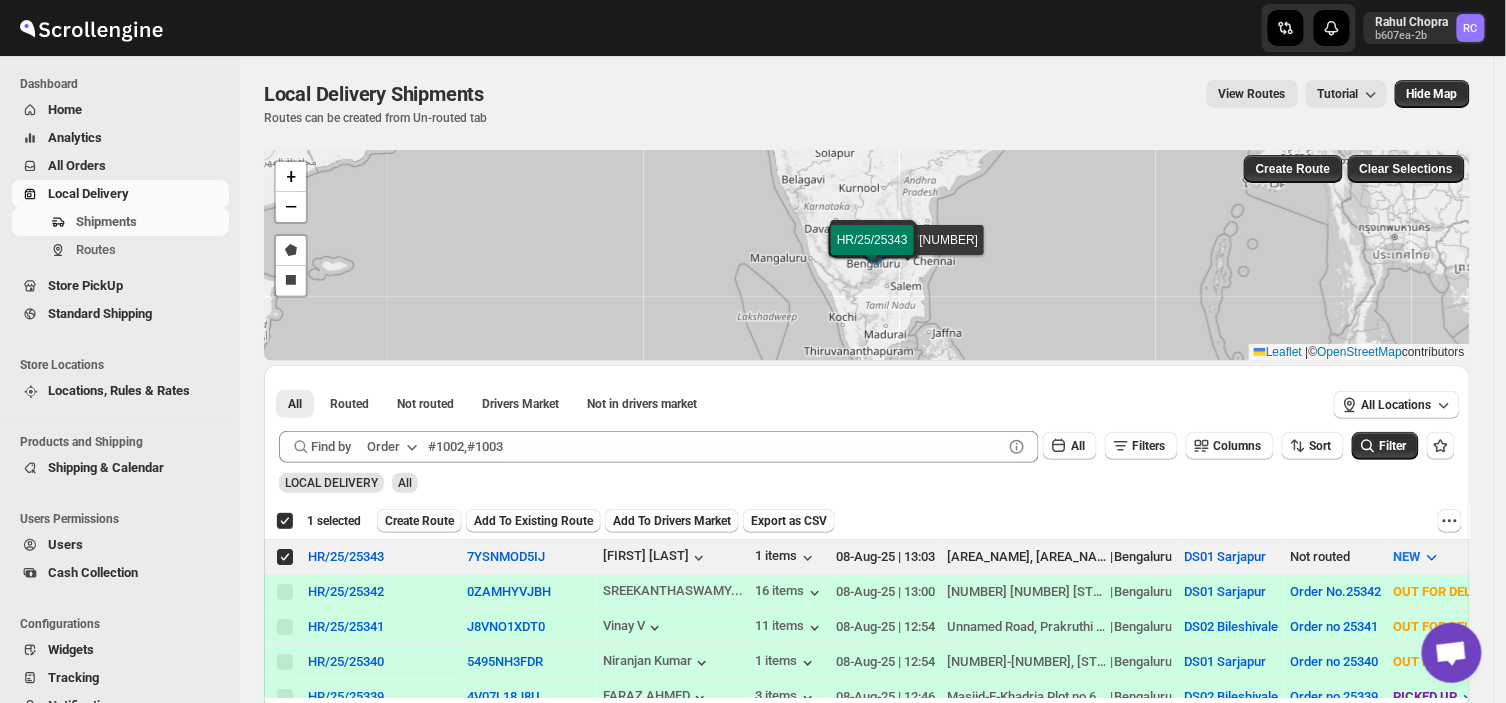 click on "Create Route" at bounding box center [419, 521] 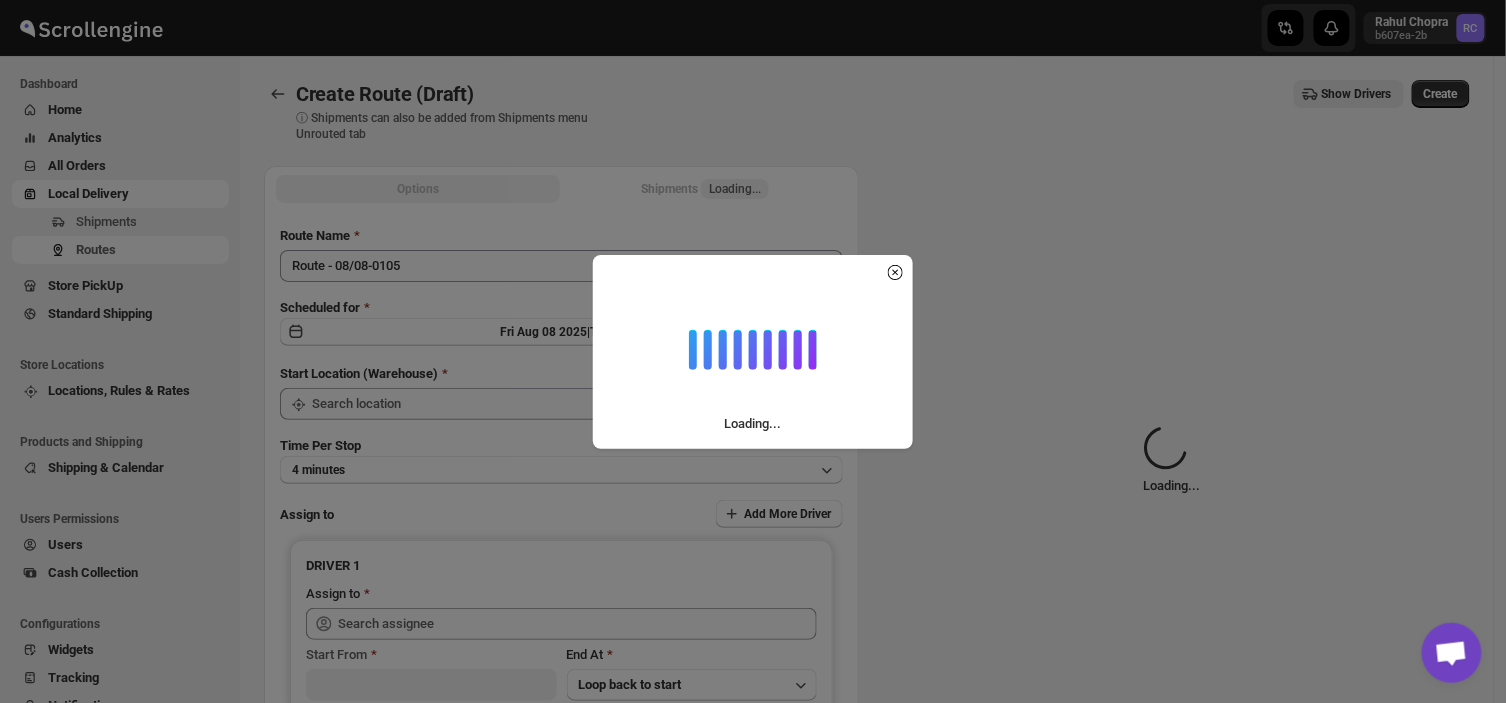 type on "DS01 Sarjapur" 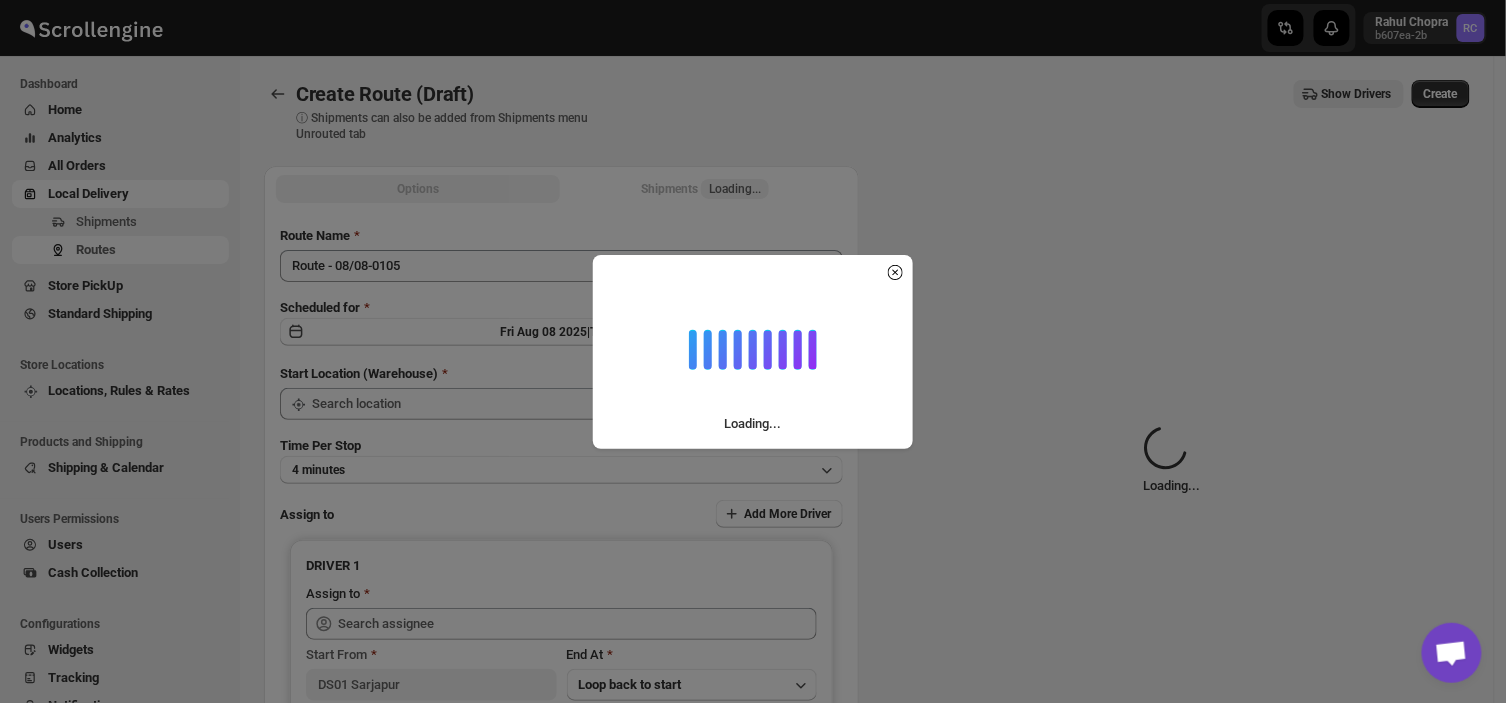 type on "DS01 Sarjapur" 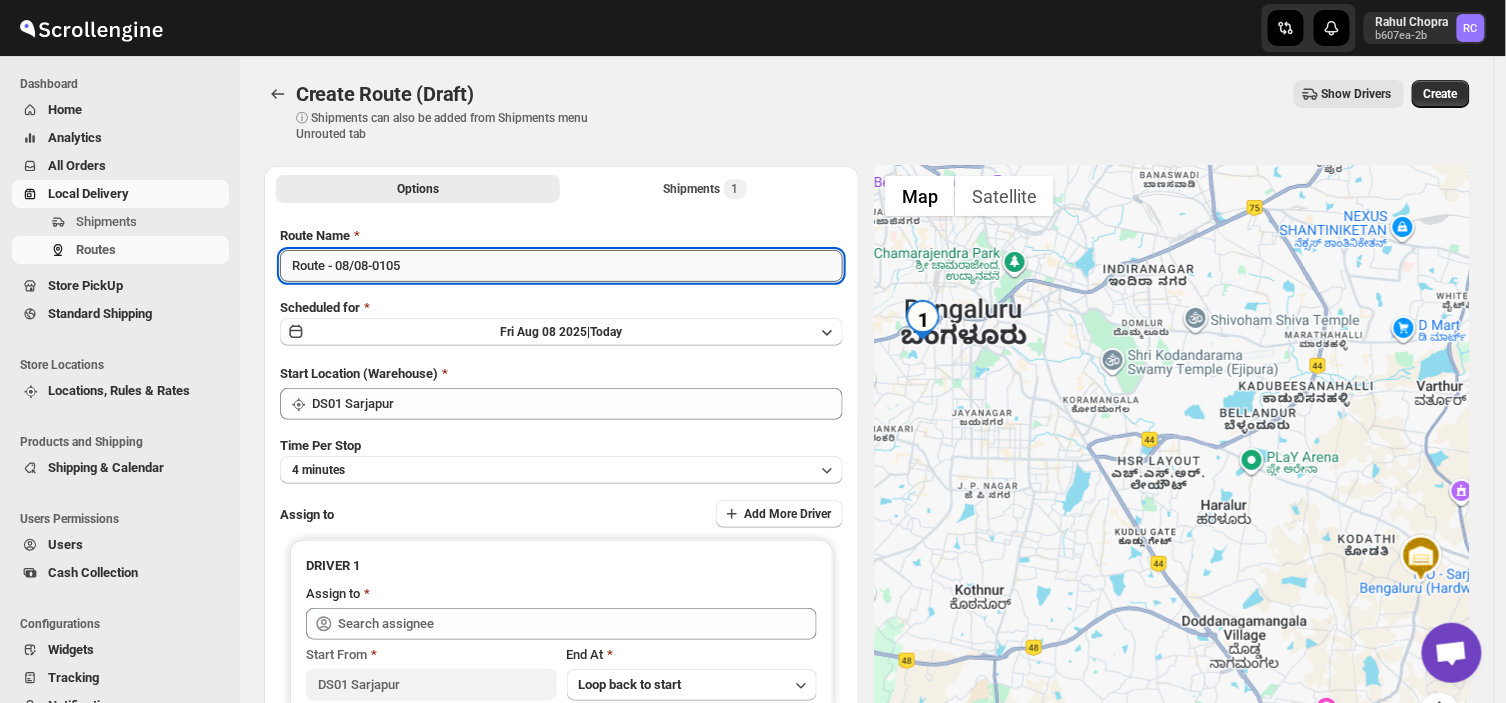 click on "Route - 08/08-0105" at bounding box center (561, 266) 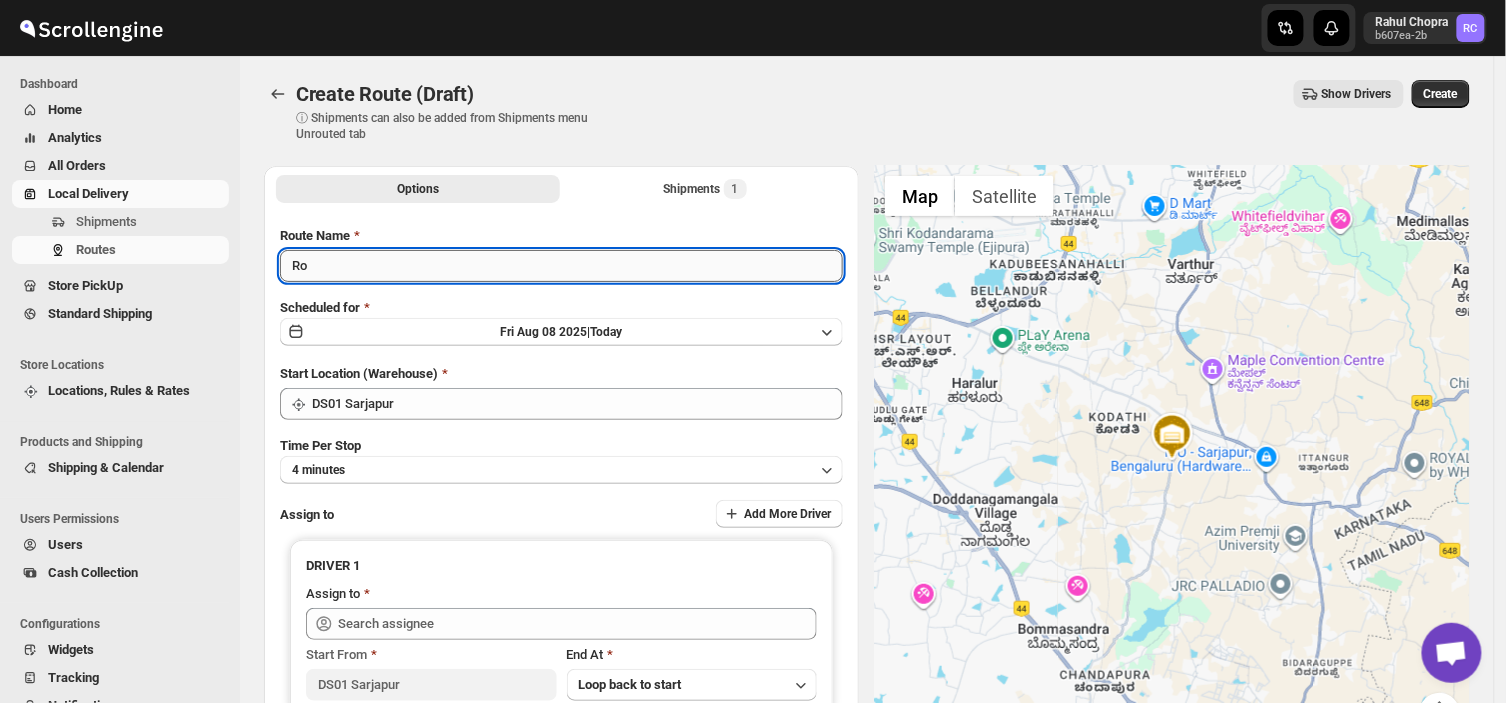 type on "R" 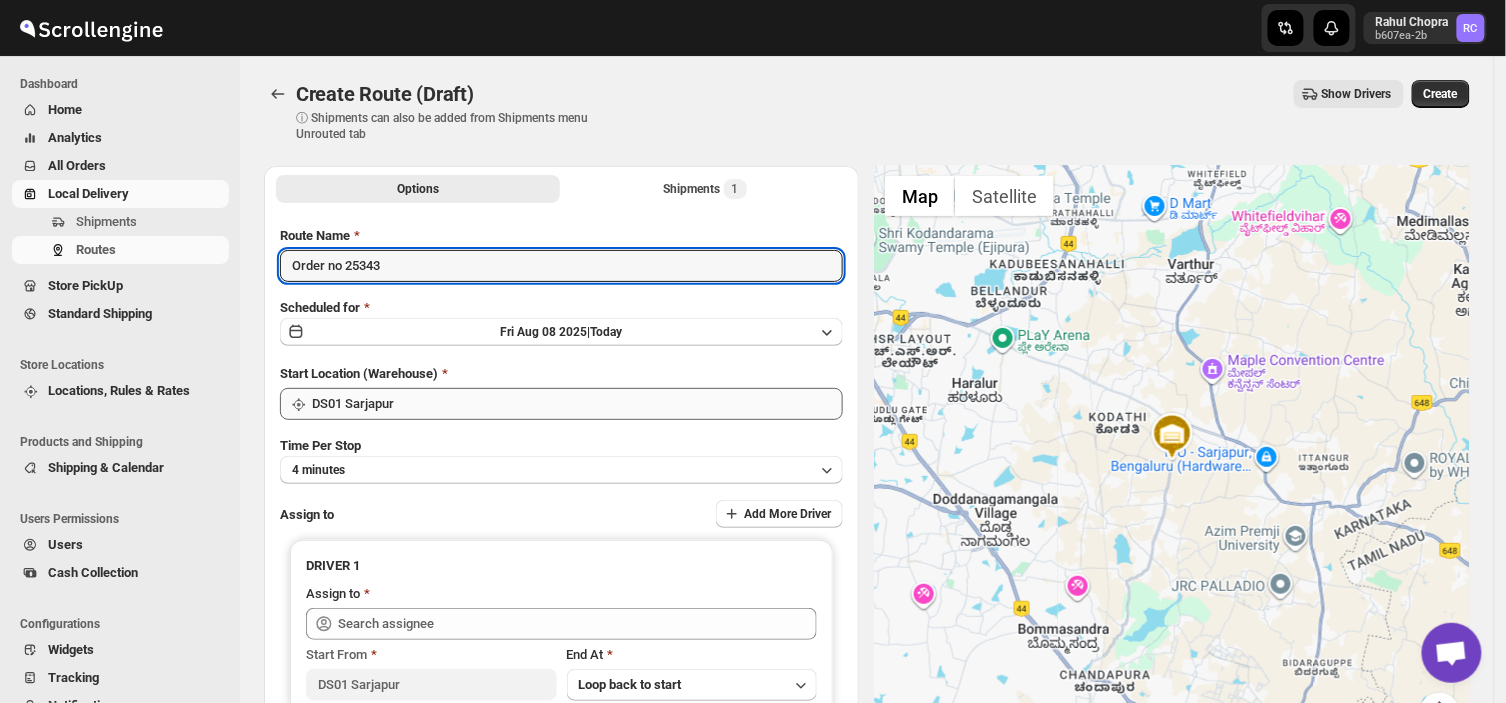 type on "Order no 25343" 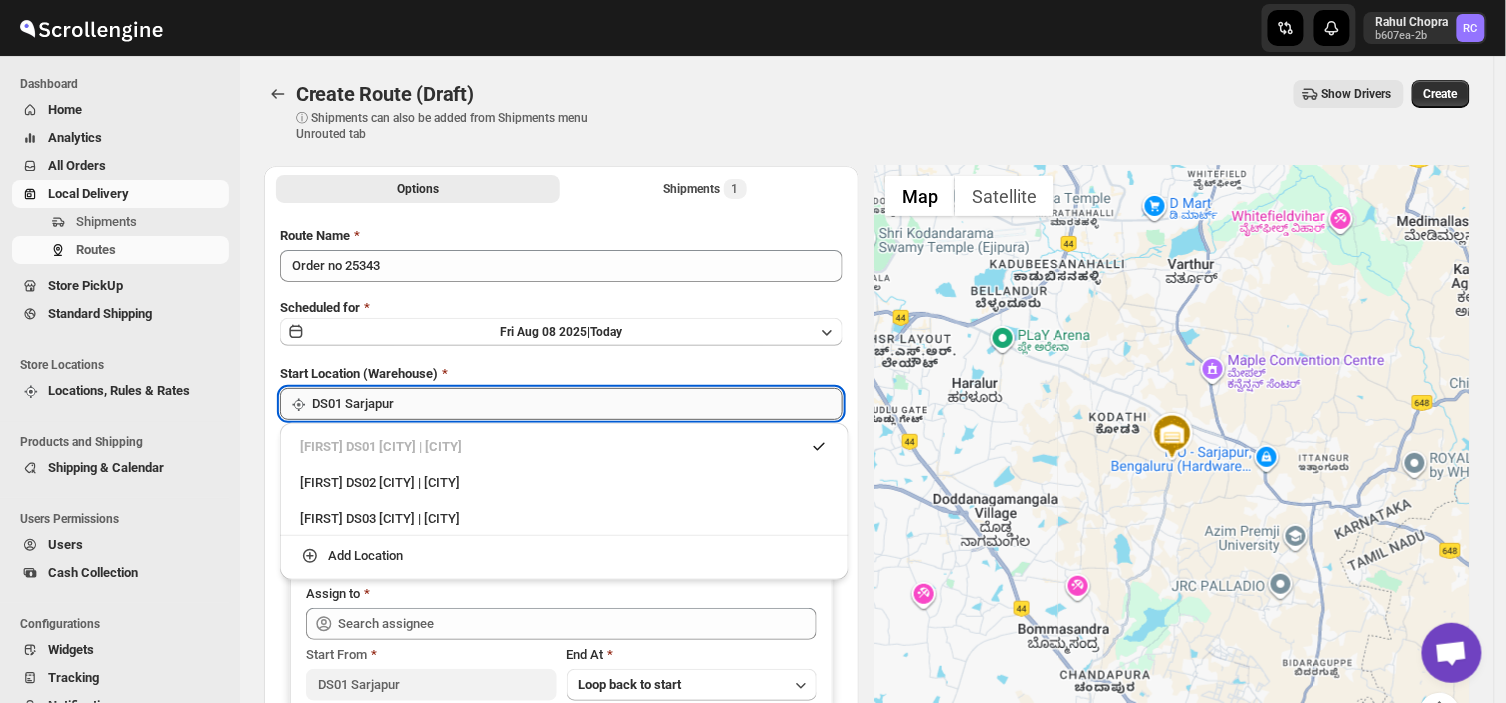 click on "DS01 Sarjapur" at bounding box center [577, 404] 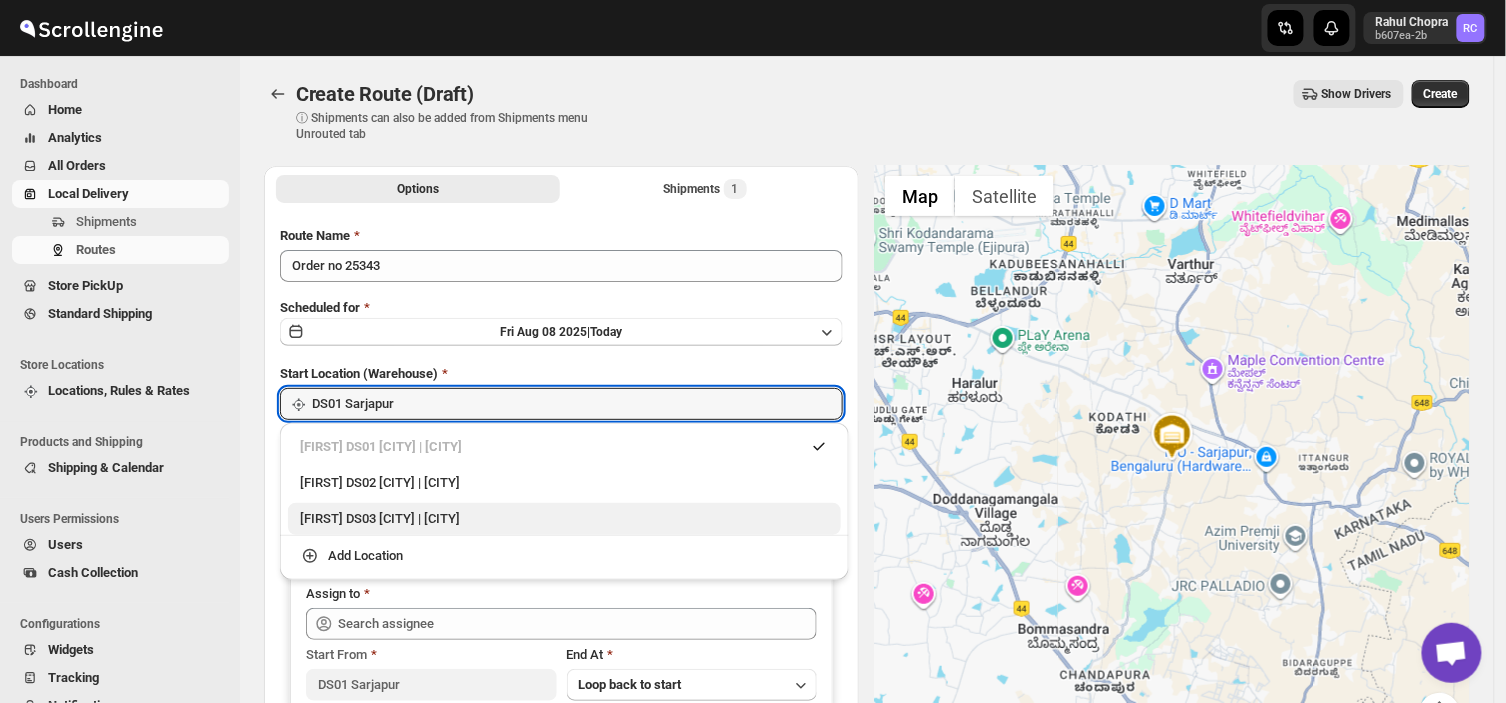 click on "[FIRST] DS03 [CITY] | [CITY]" at bounding box center [564, 519] 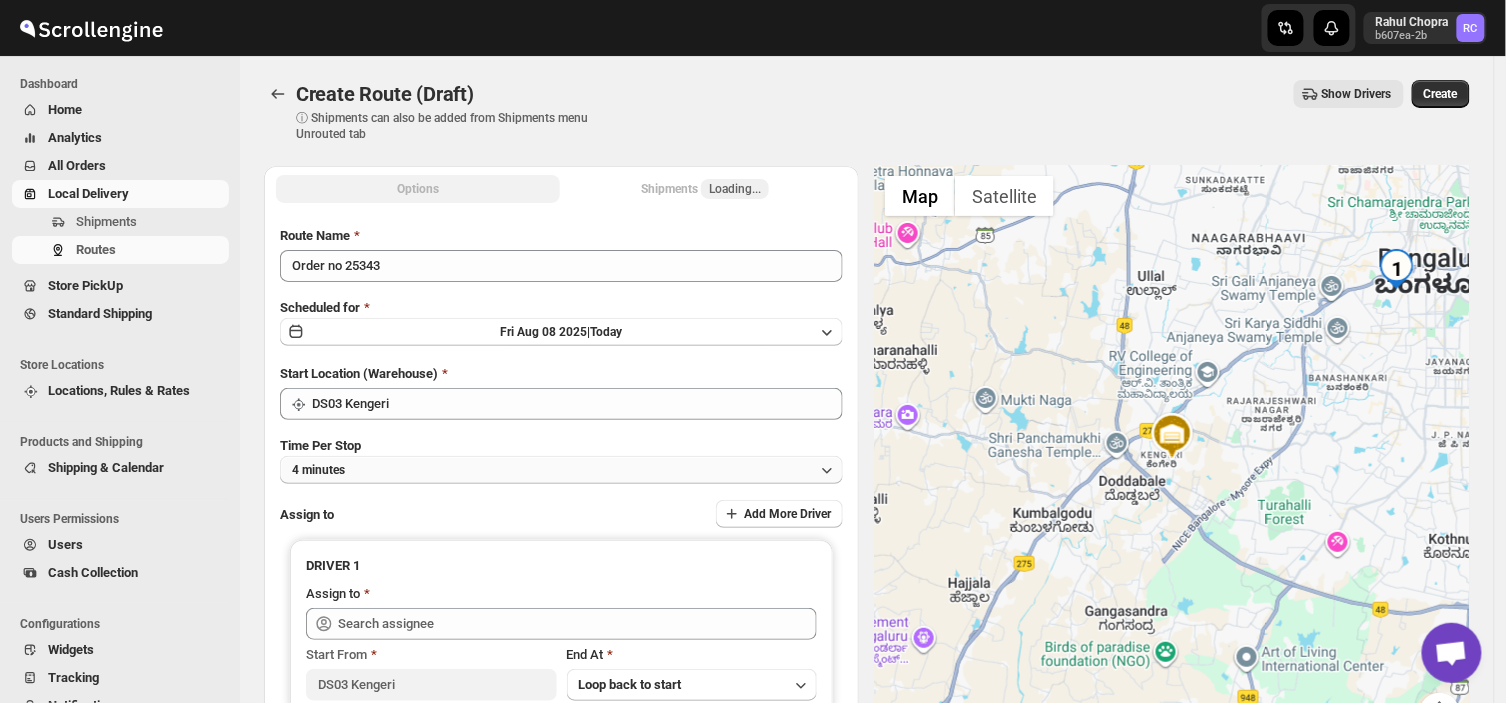 click on "4 minutes" at bounding box center (561, 470) 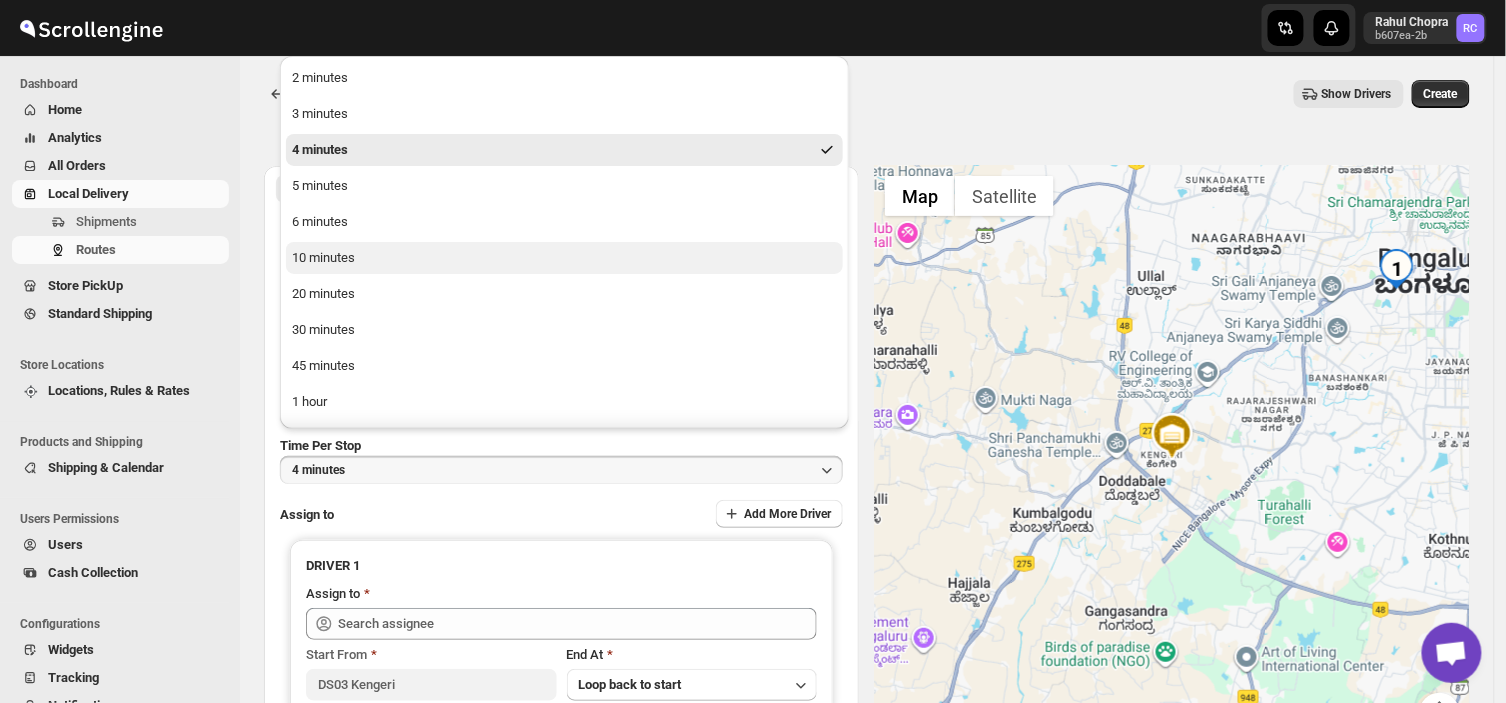 click on "10 minutes" at bounding box center (323, 258) 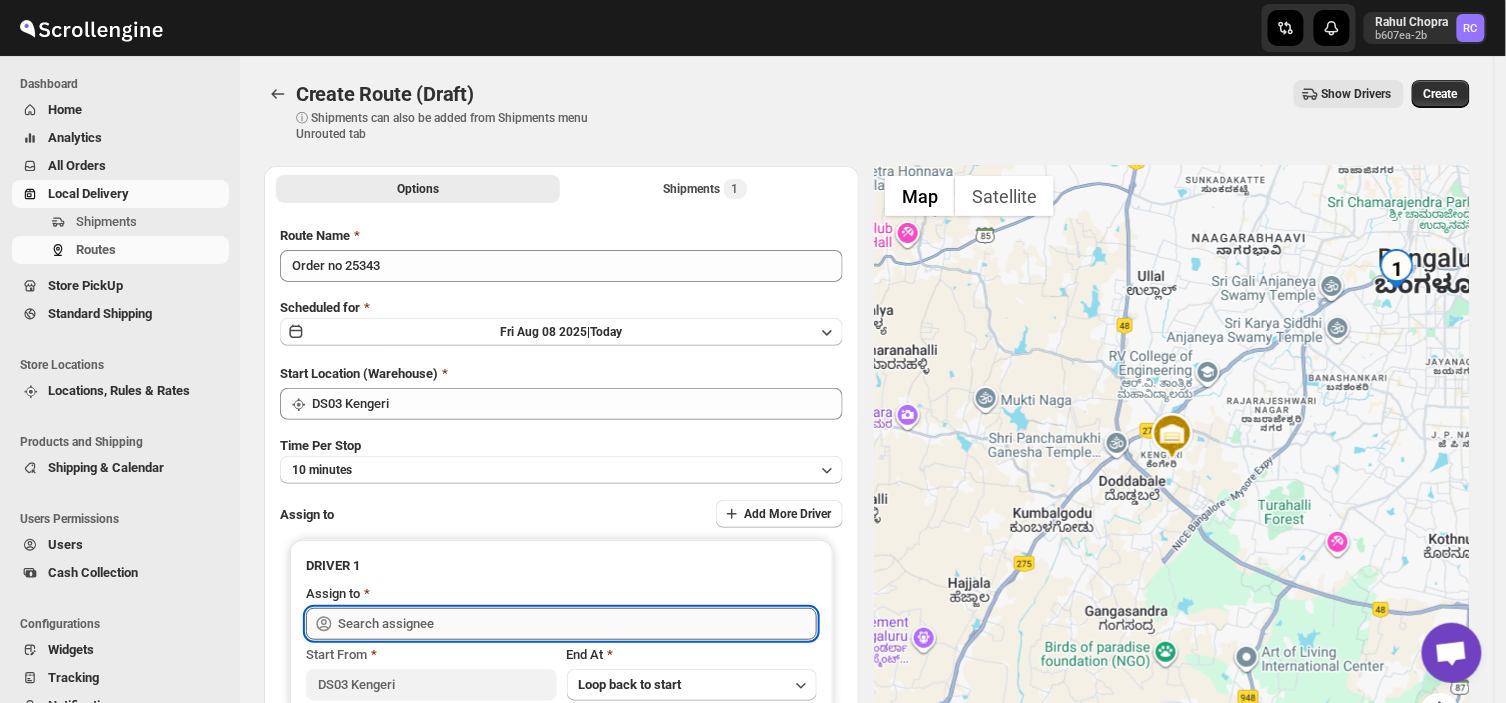 click at bounding box center [577, 624] 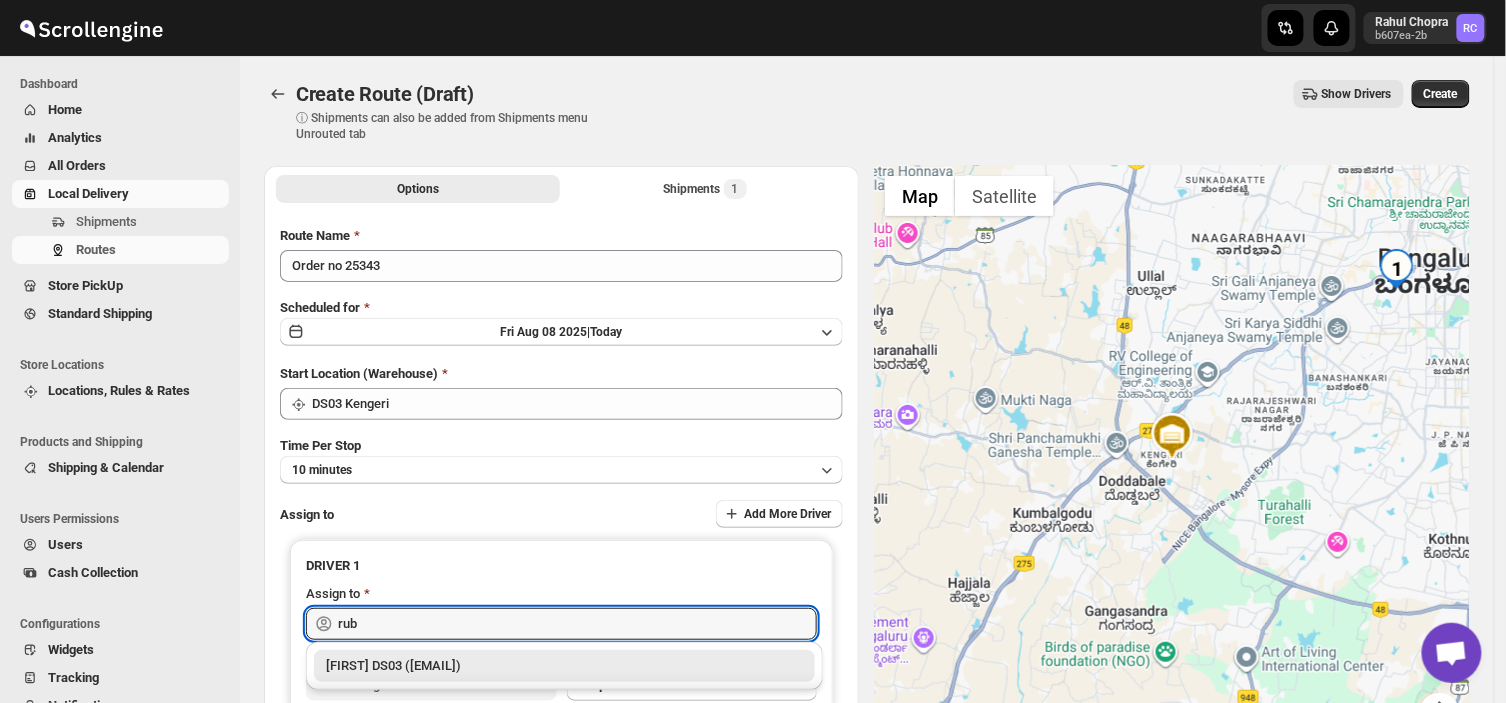 click on "[FIRST] DS03 ([EMAIL])" at bounding box center (564, 666) 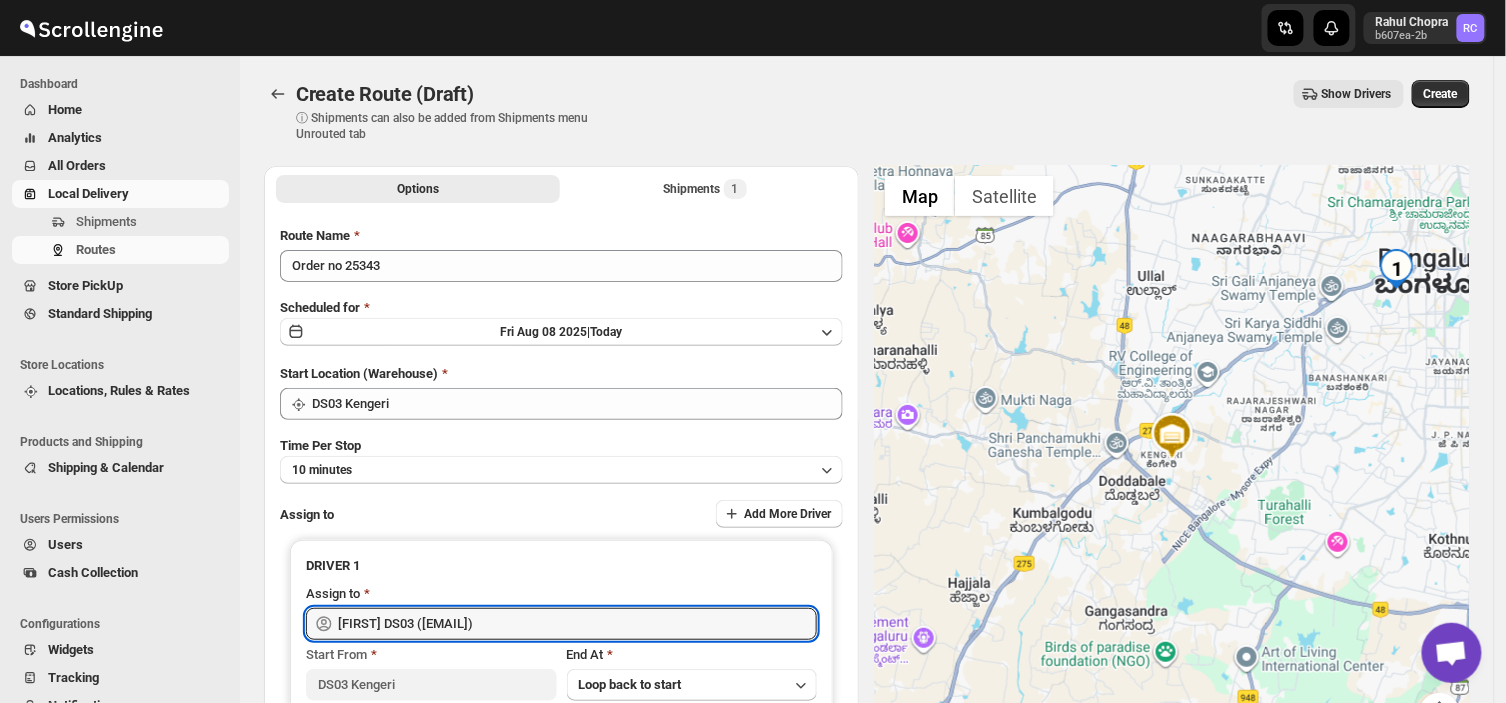 type on "[FIRST] DS03 ([EMAIL])" 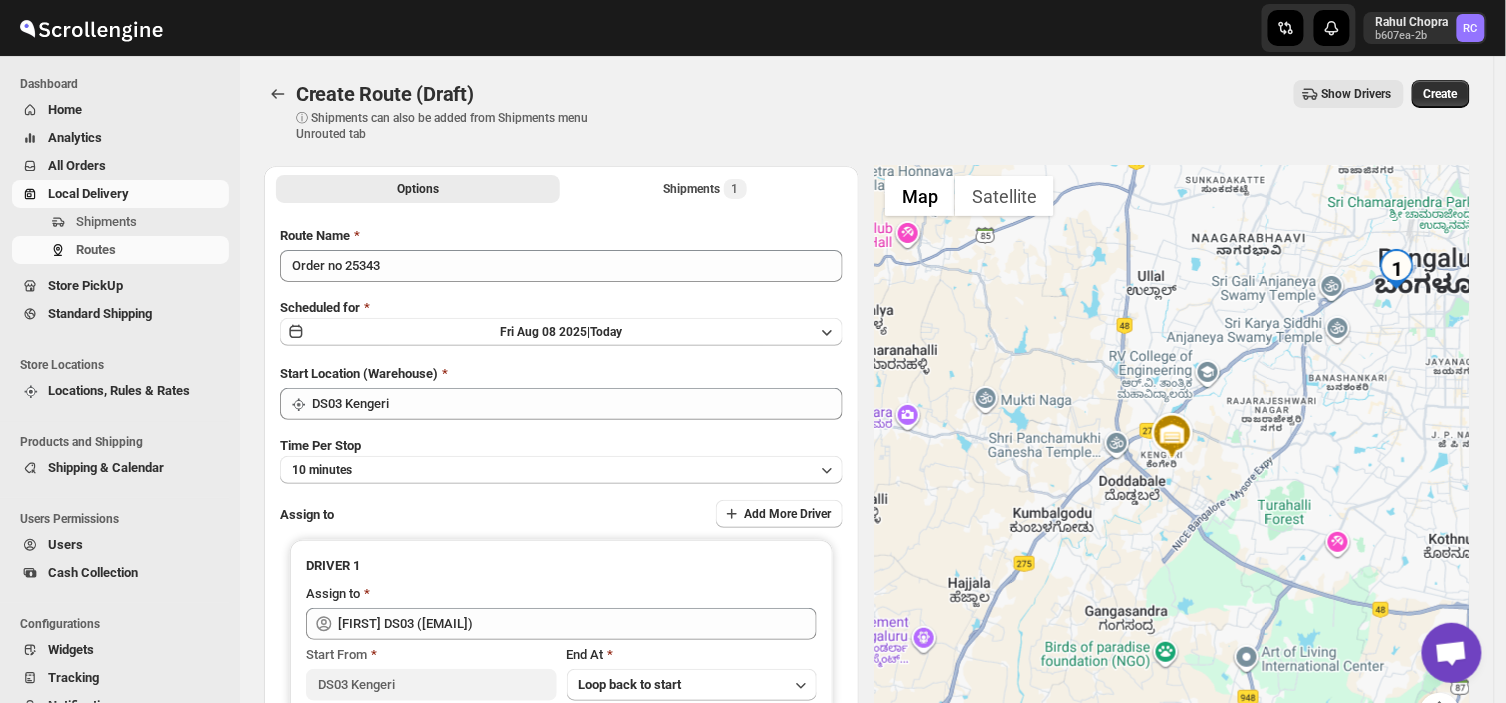 click on "Create Route (Draft). This page is ready Create Route (Draft) ⓘ Shipments can also be added from Shipments menu Unrouted tab Show Drivers More actions Show Drivers Create" at bounding box center (867, 111) 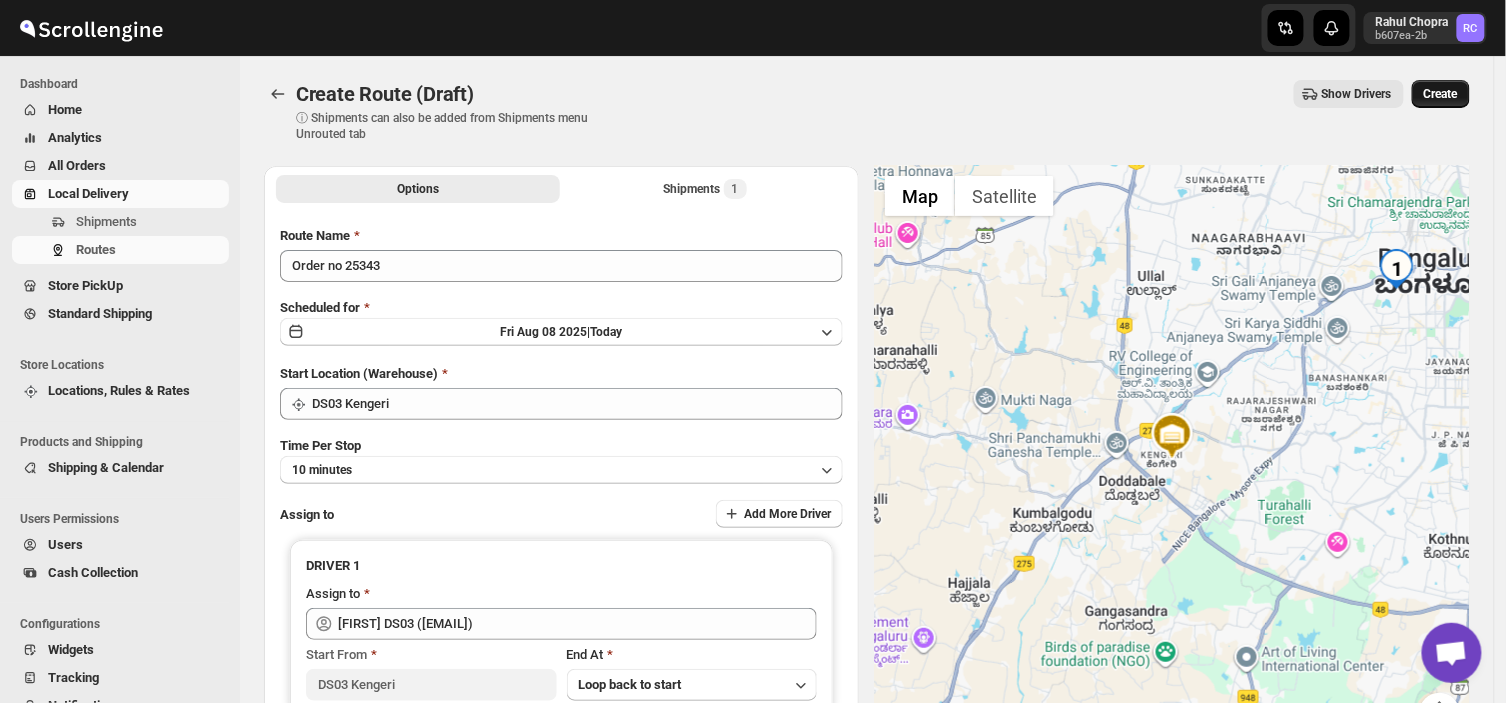 click on "Create" at bounding box center [1441, 94] 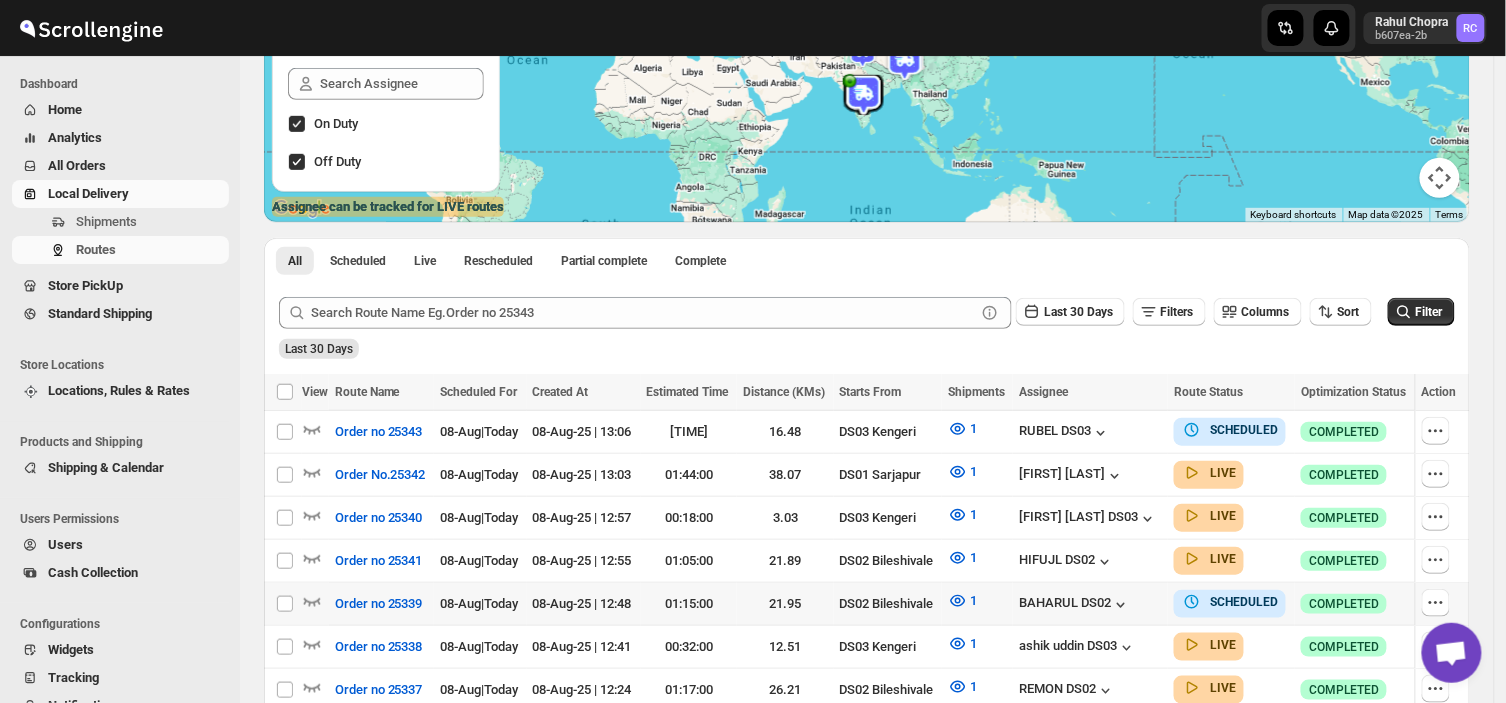 scroll, scrollTop: 0, scrollLeft: 0, axis: both 